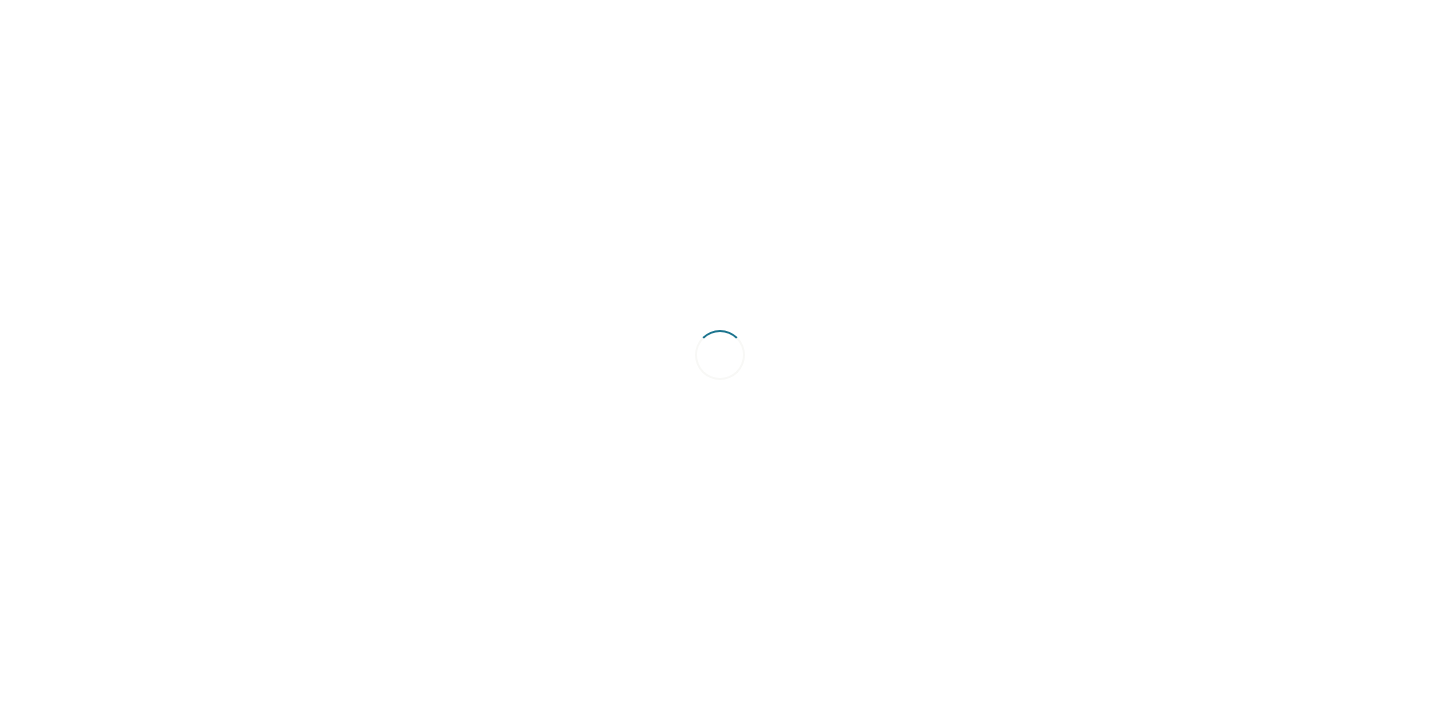 scroll, scrollTop: 0, scrollLeft: 0, axis: both 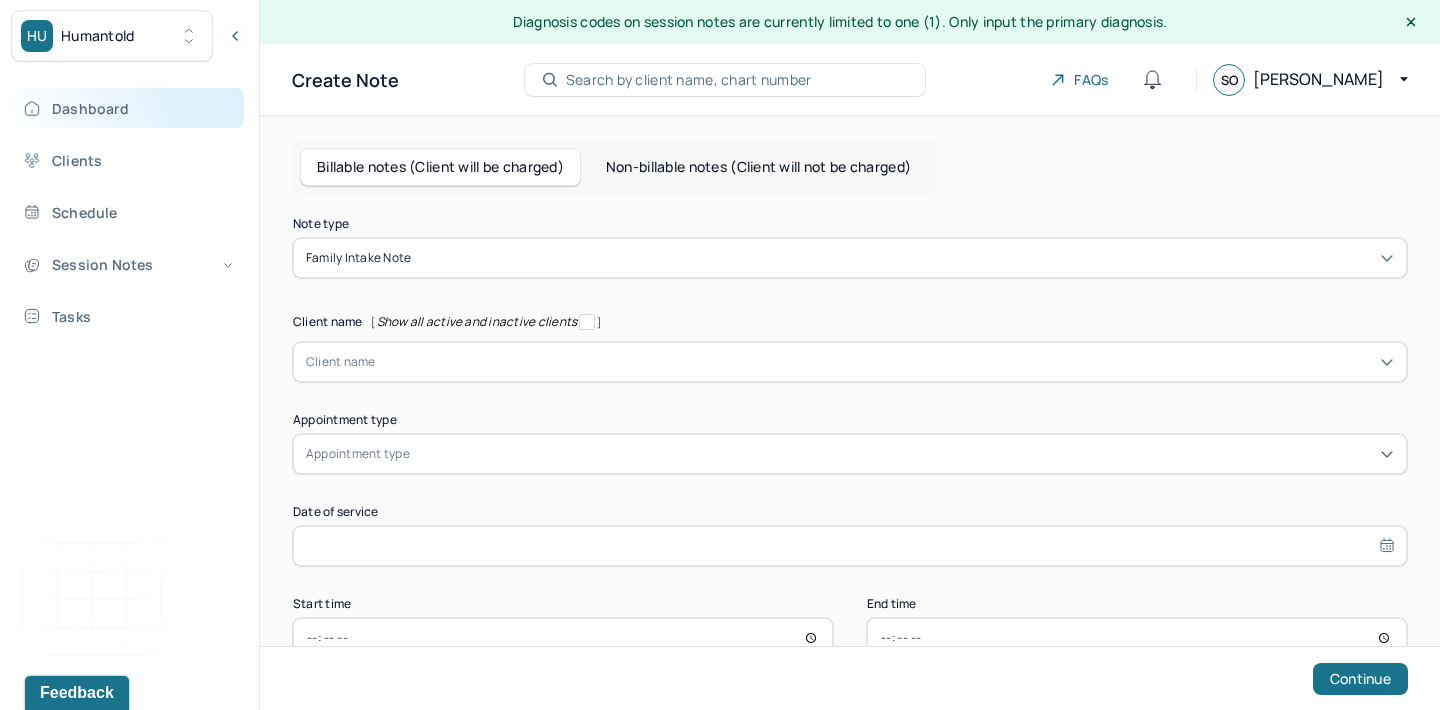 click on "Dashboard" at bounding box center (128, 108) 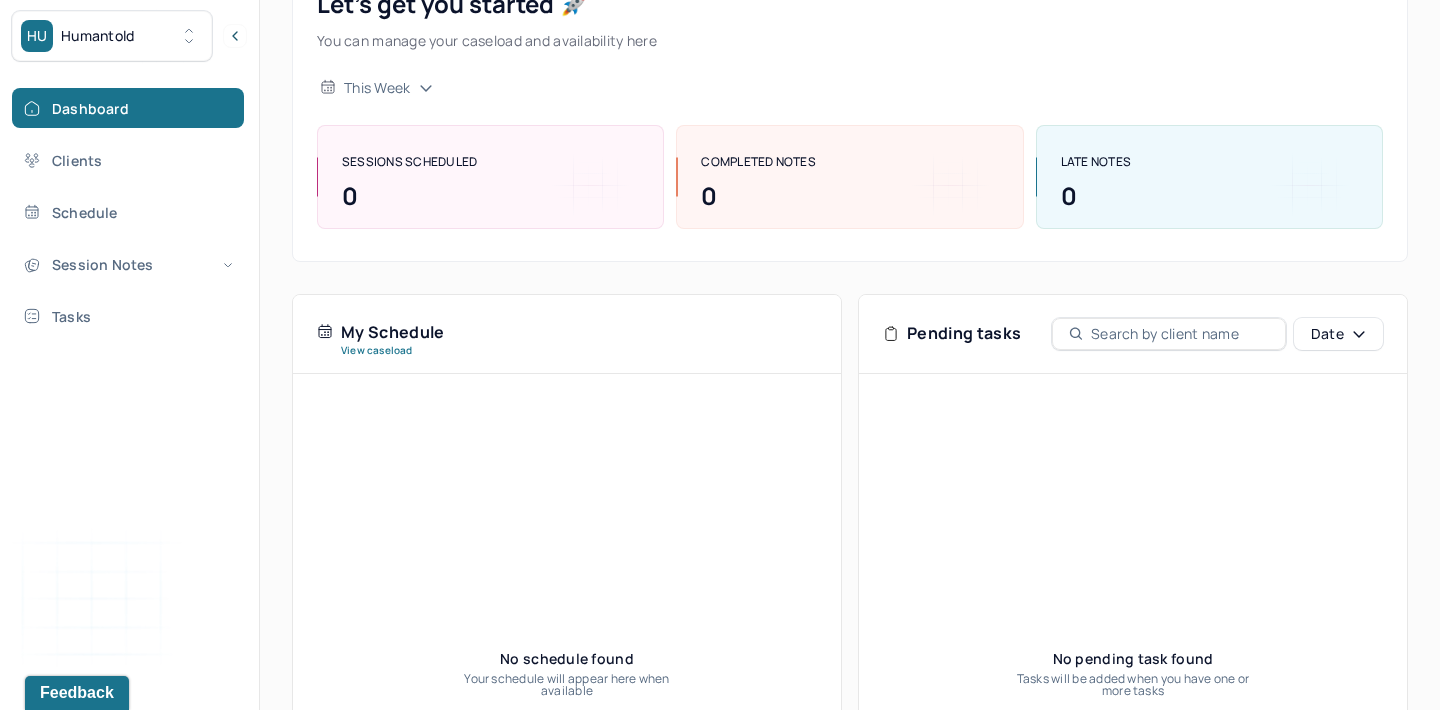 scroll, scrollTop: 0, scrollLeft: 0, axis: both 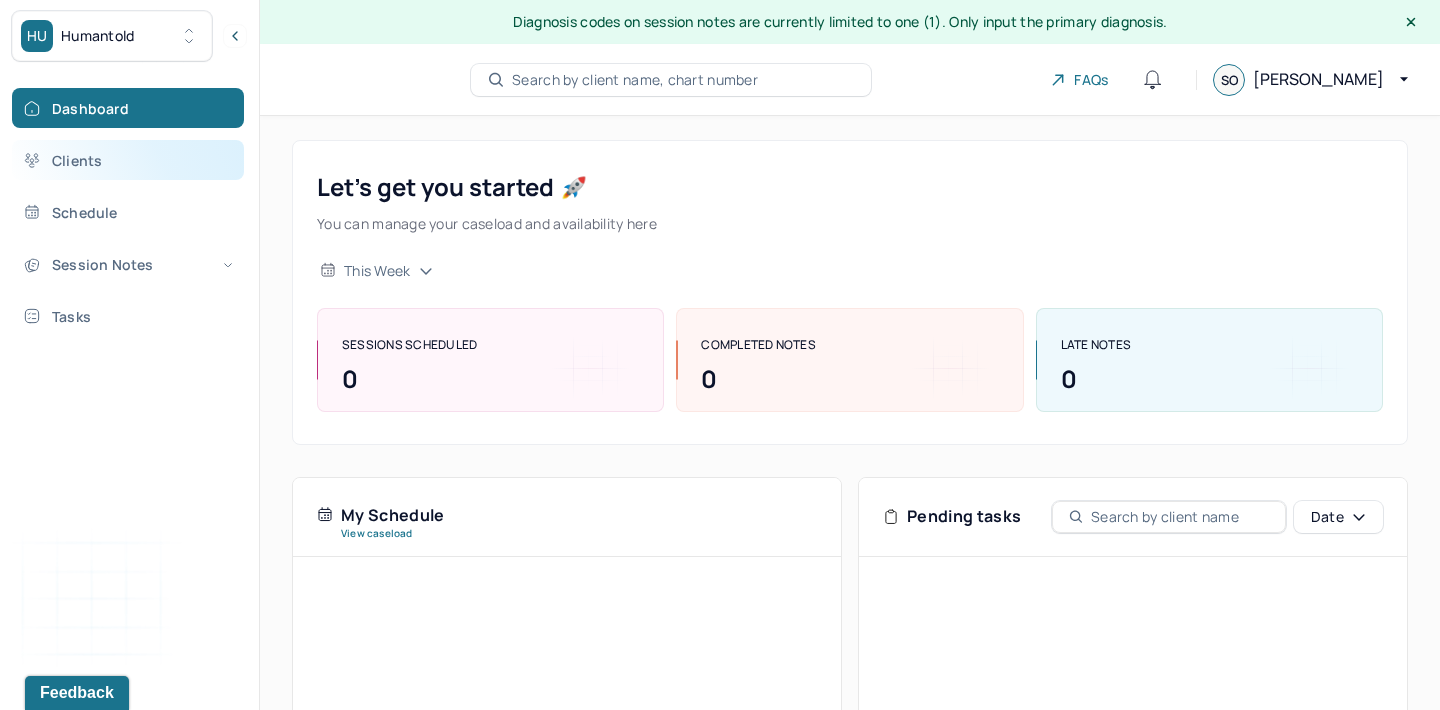 click on "Clients" at bounding box center [128, 160] 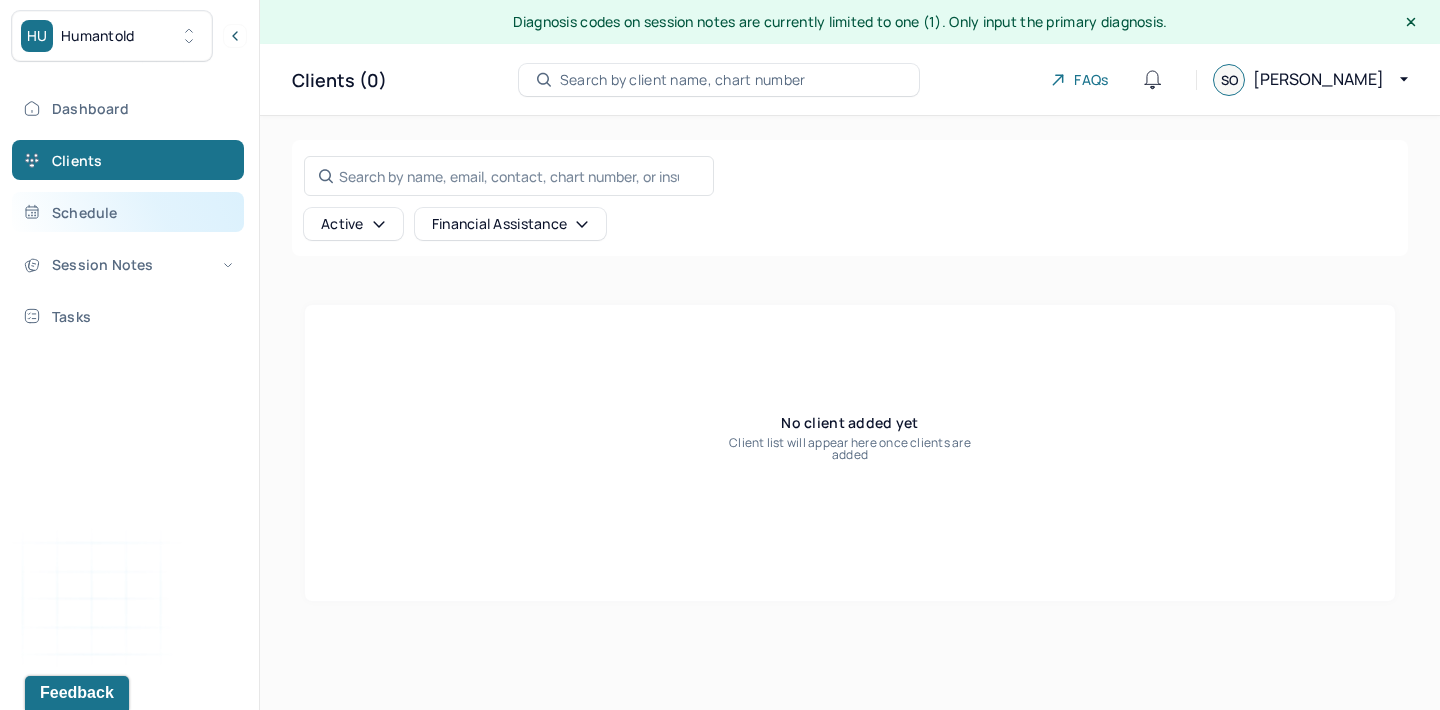 click on "Schedule" at bounding box center (128, 212) 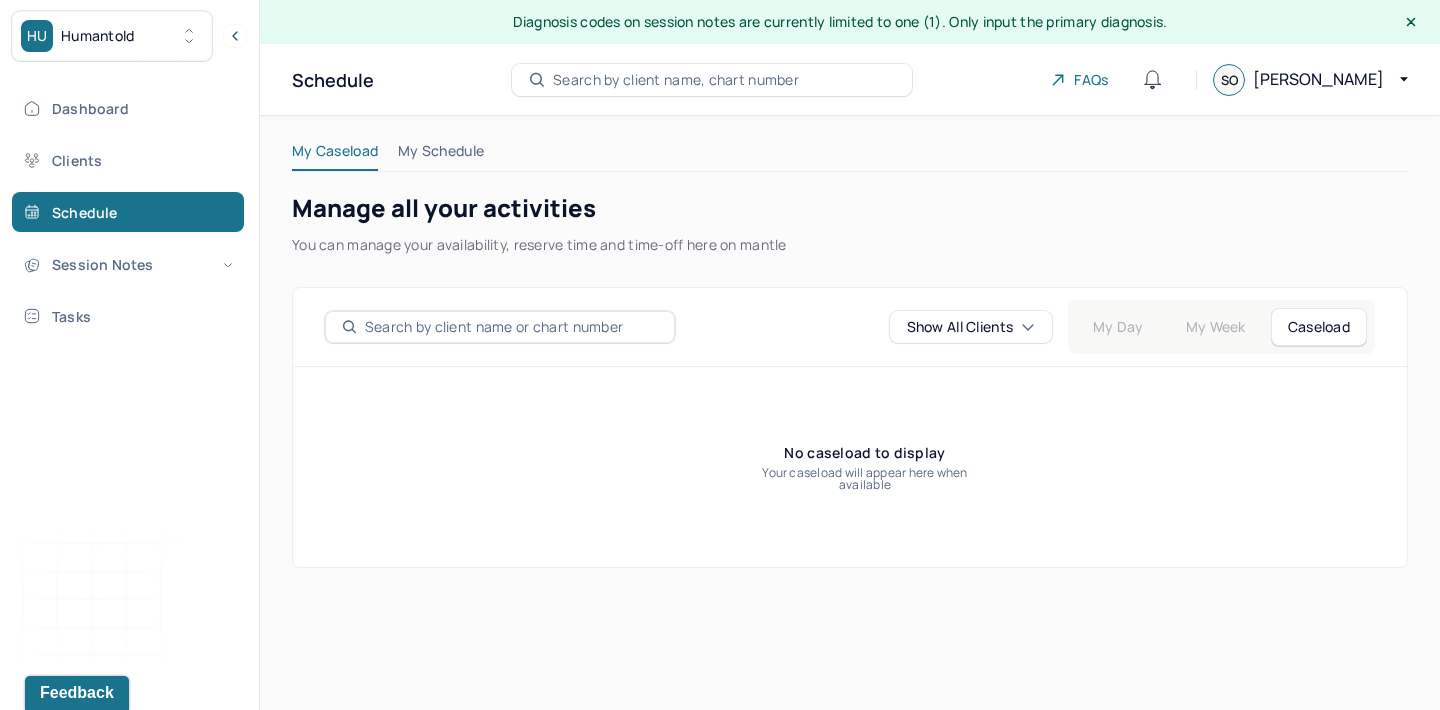 click on "Caseload" at bounding box center [1319, 327] 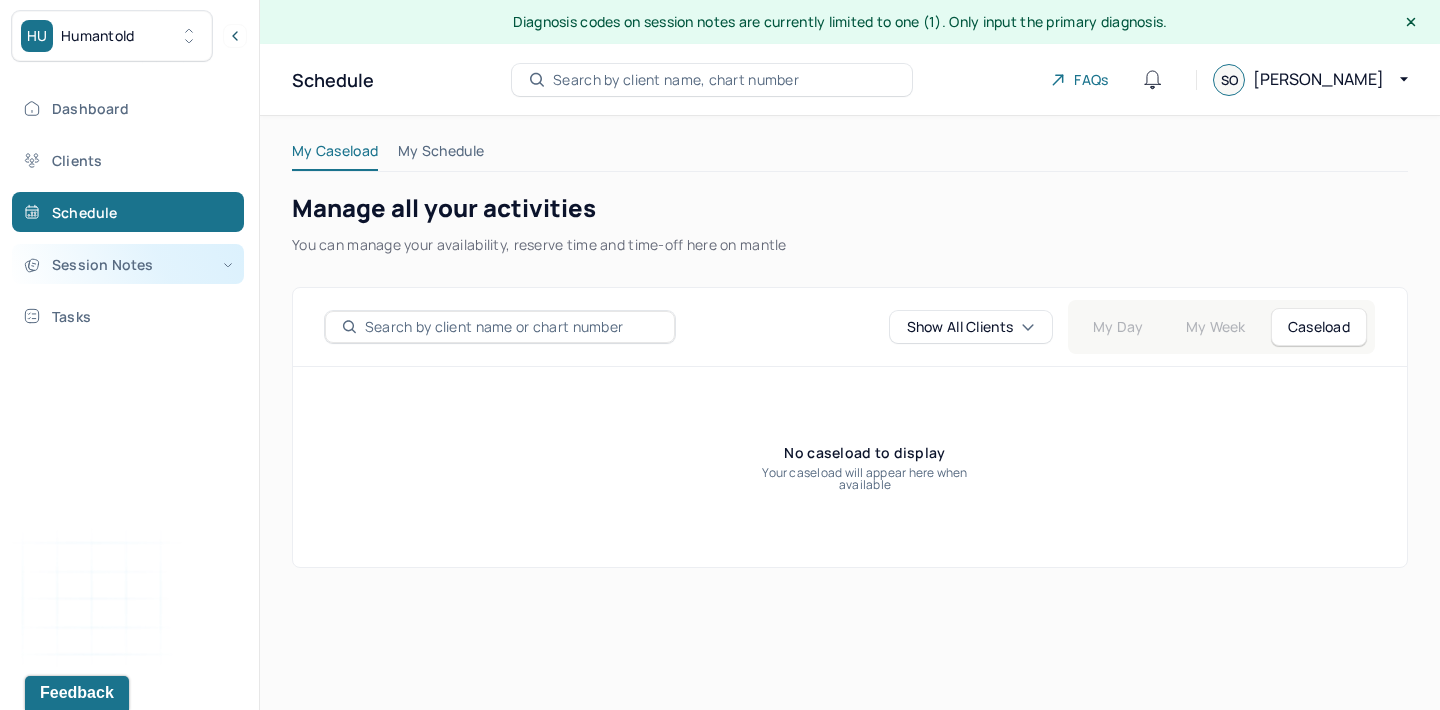 click on "Session Notes" at bounding box center (128, 264) 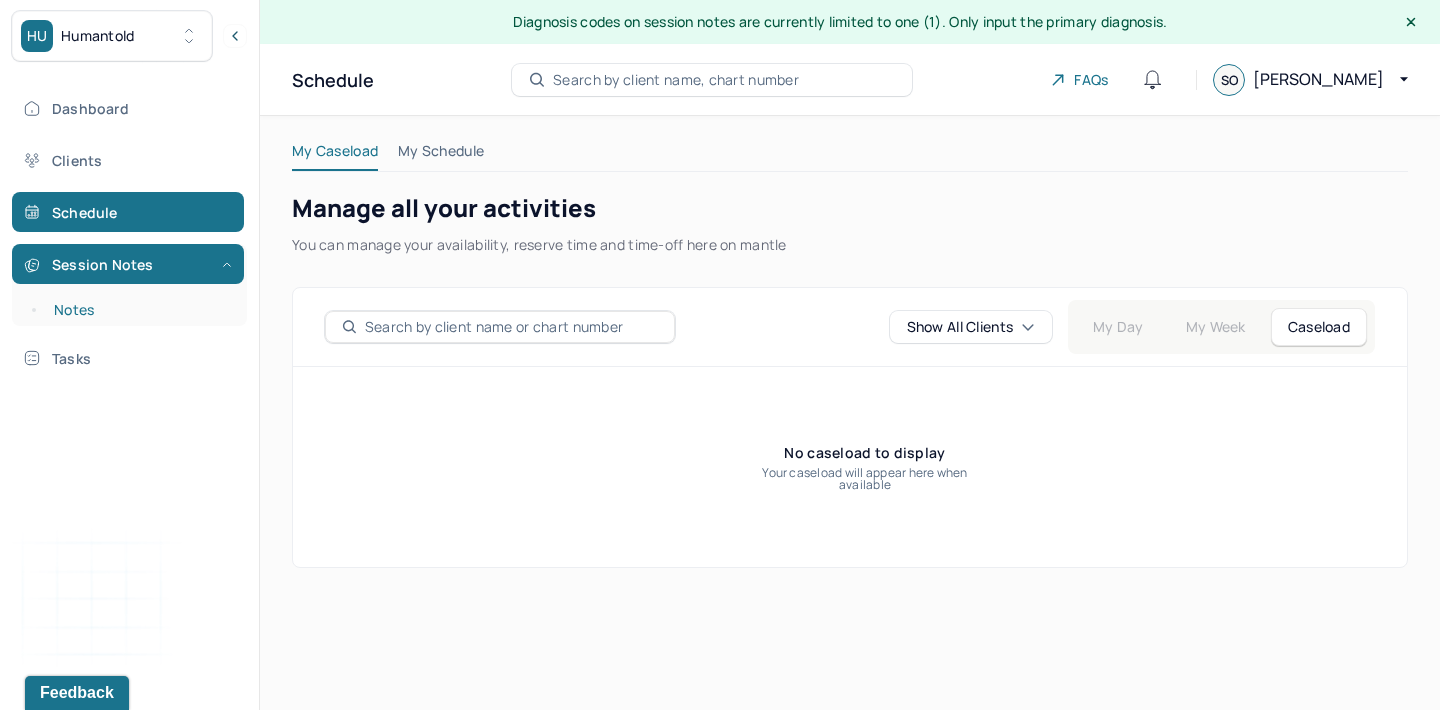 click on "Notes" at bounding box center [139, 310] 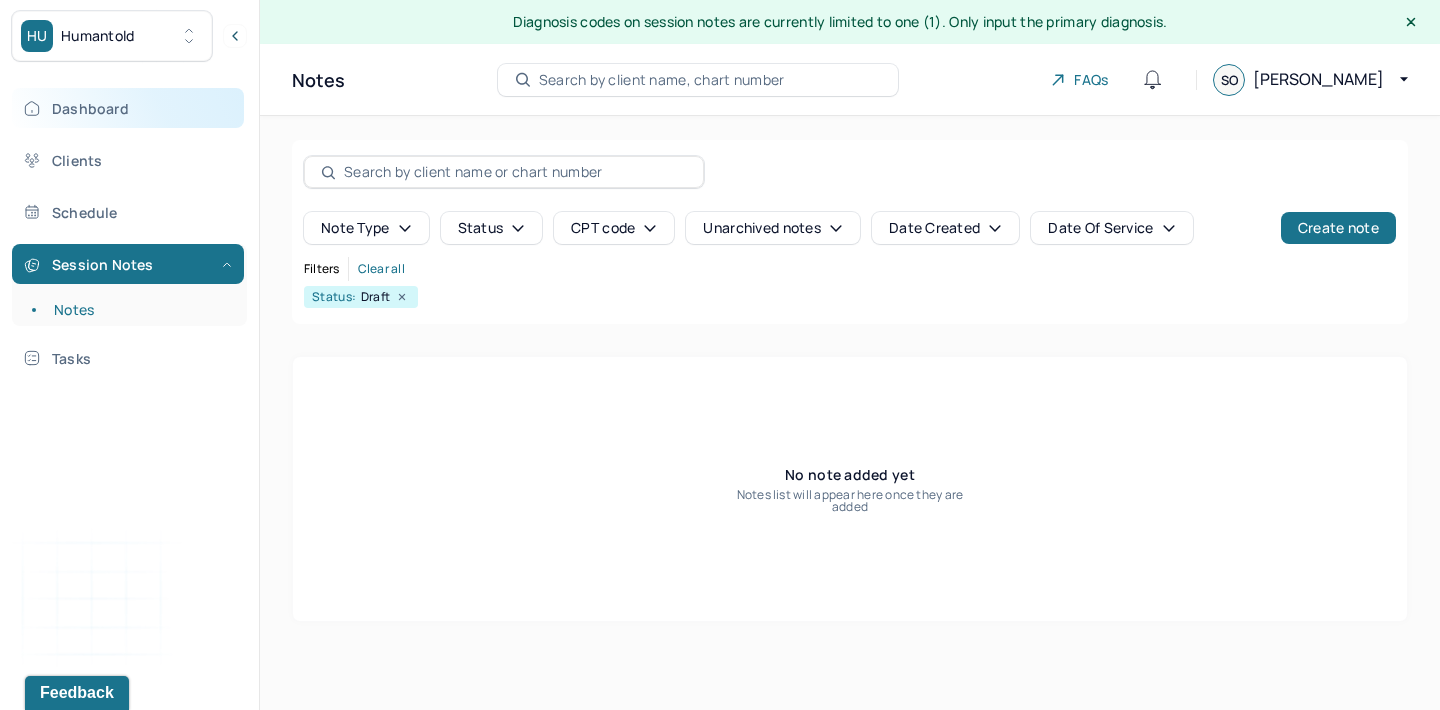 click on "Dashboard" at bounding box center (128, 108) 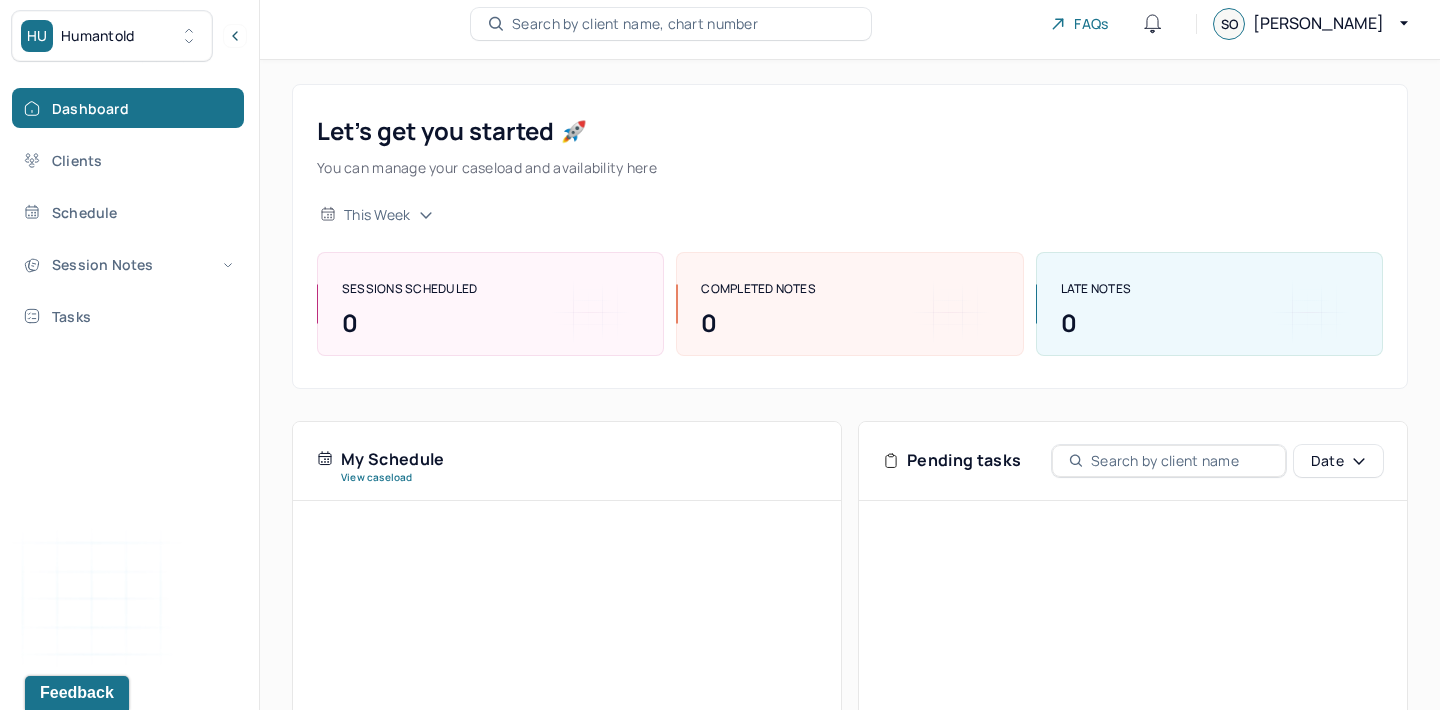 scroll, scrollTop: 61, scrollLeft: 0, axis: vertical 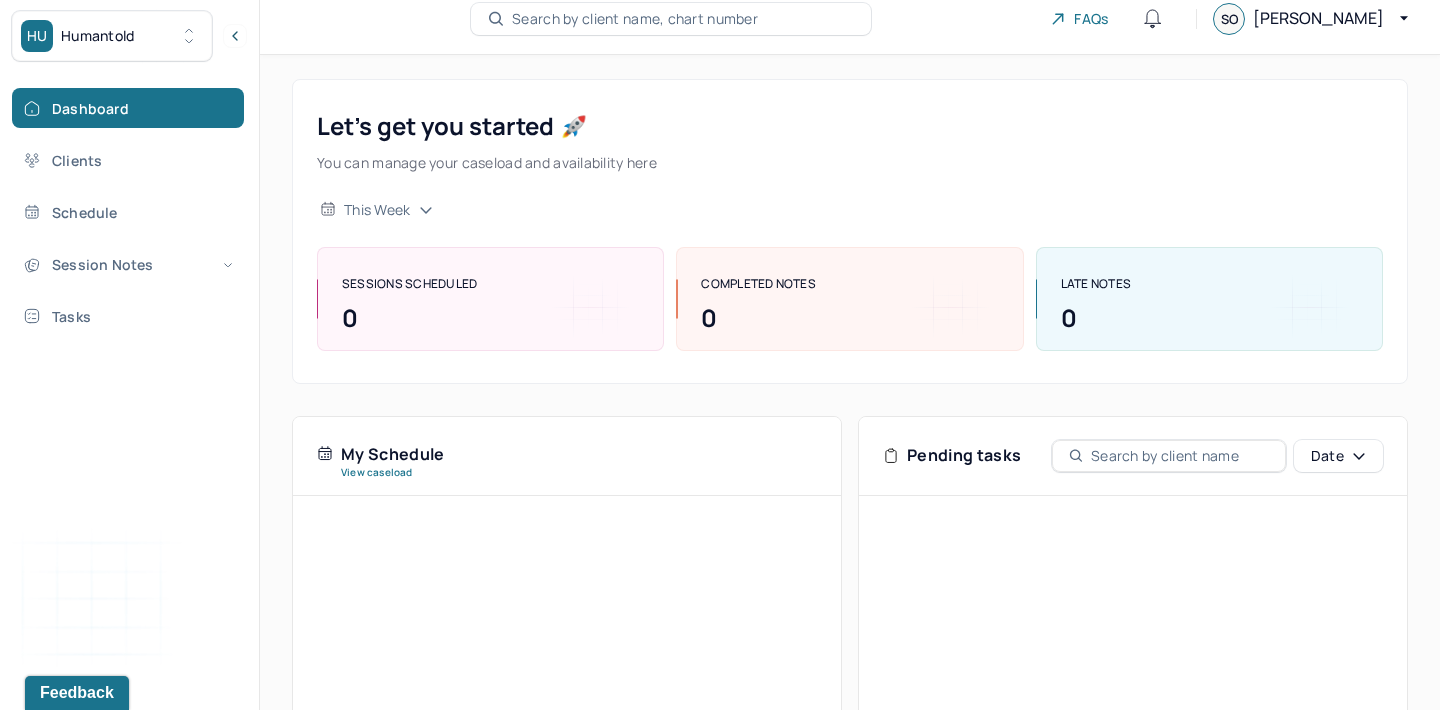 click on "[PERSON_NAME]" at bounding box center (1318, 18) 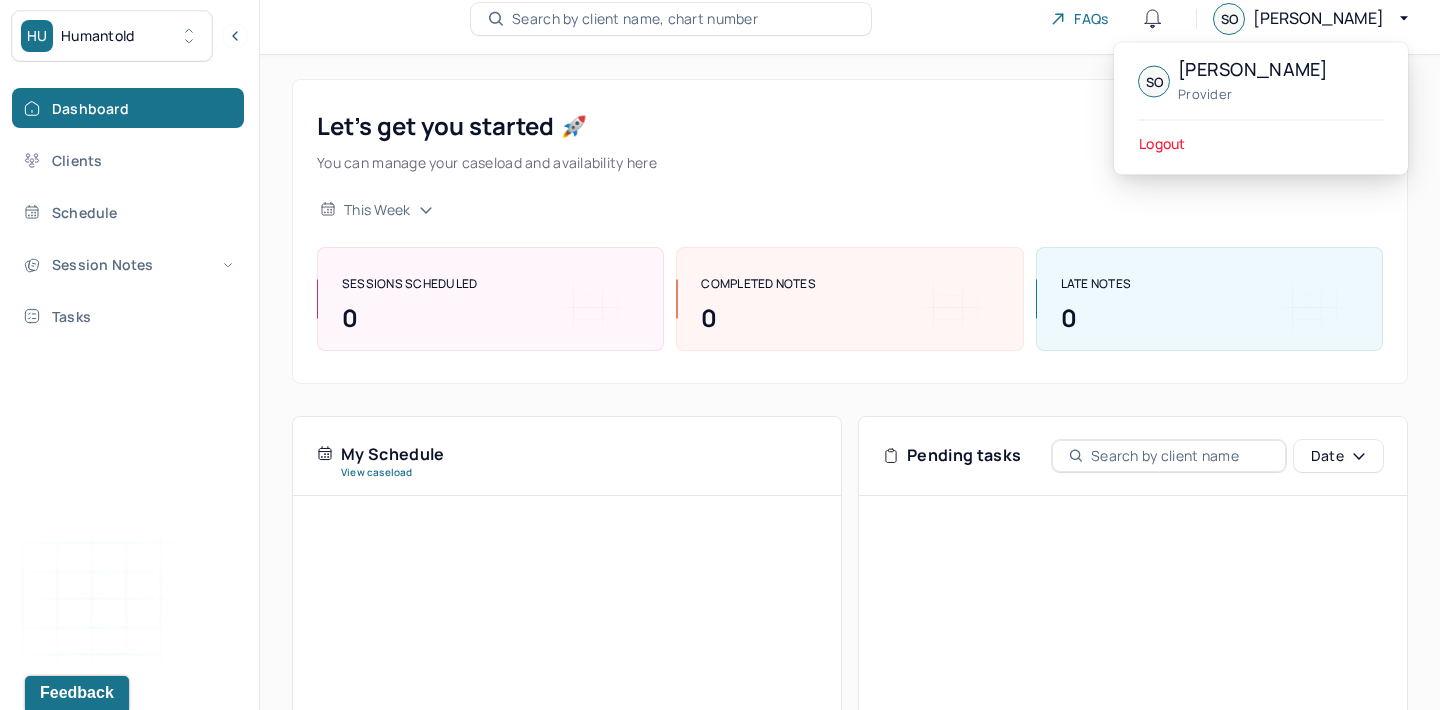 click on "[PERSON_NAME]" at bounding box center (1318, 18) 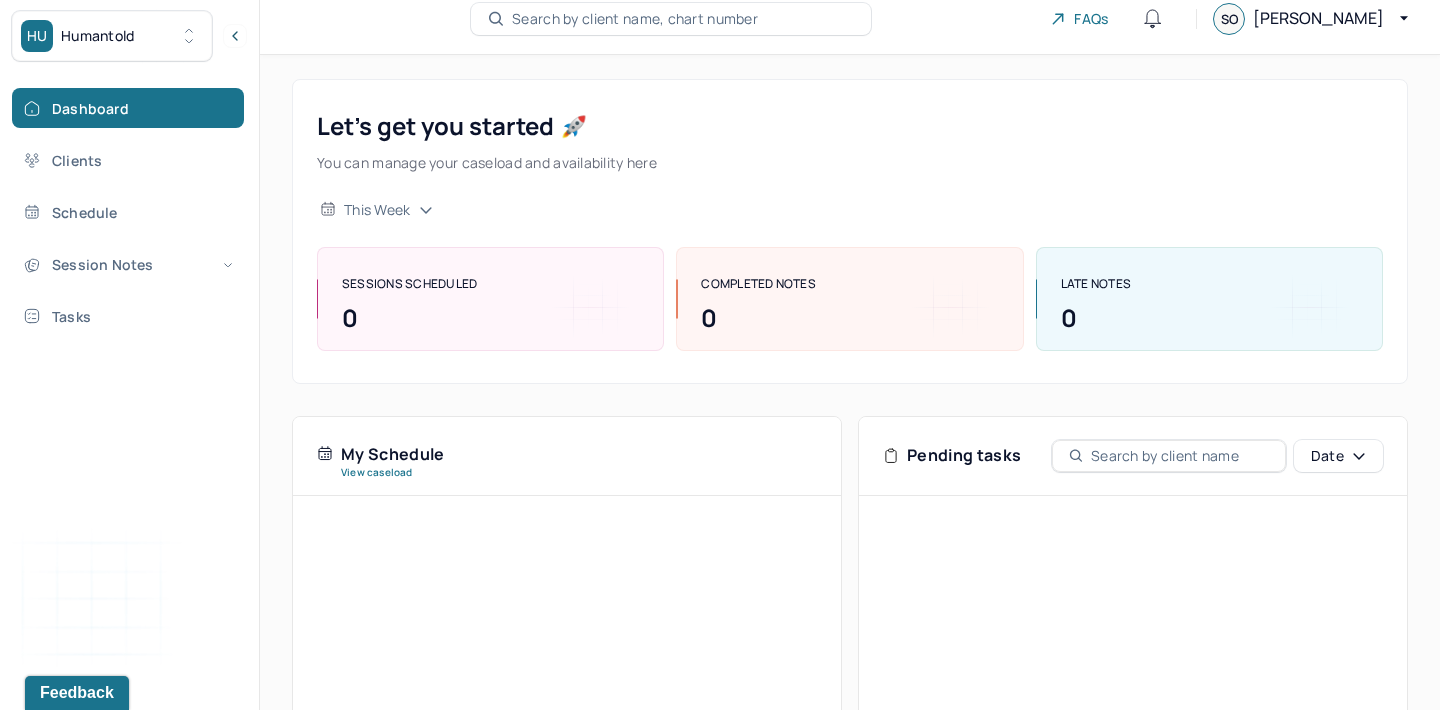 scroll, scrollTop: 0, scrollLeft: 0, axis: both 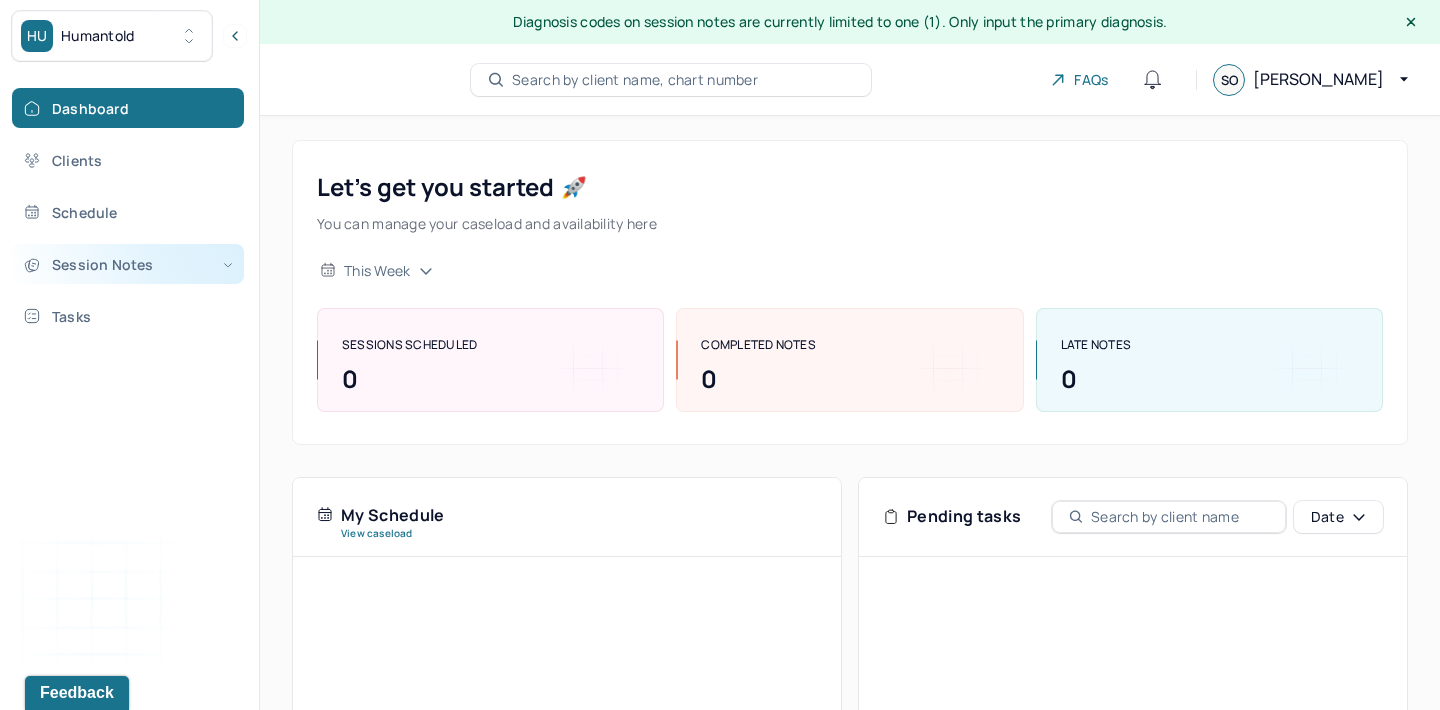 click on "Session Notes" at bounding box center [128, 264] 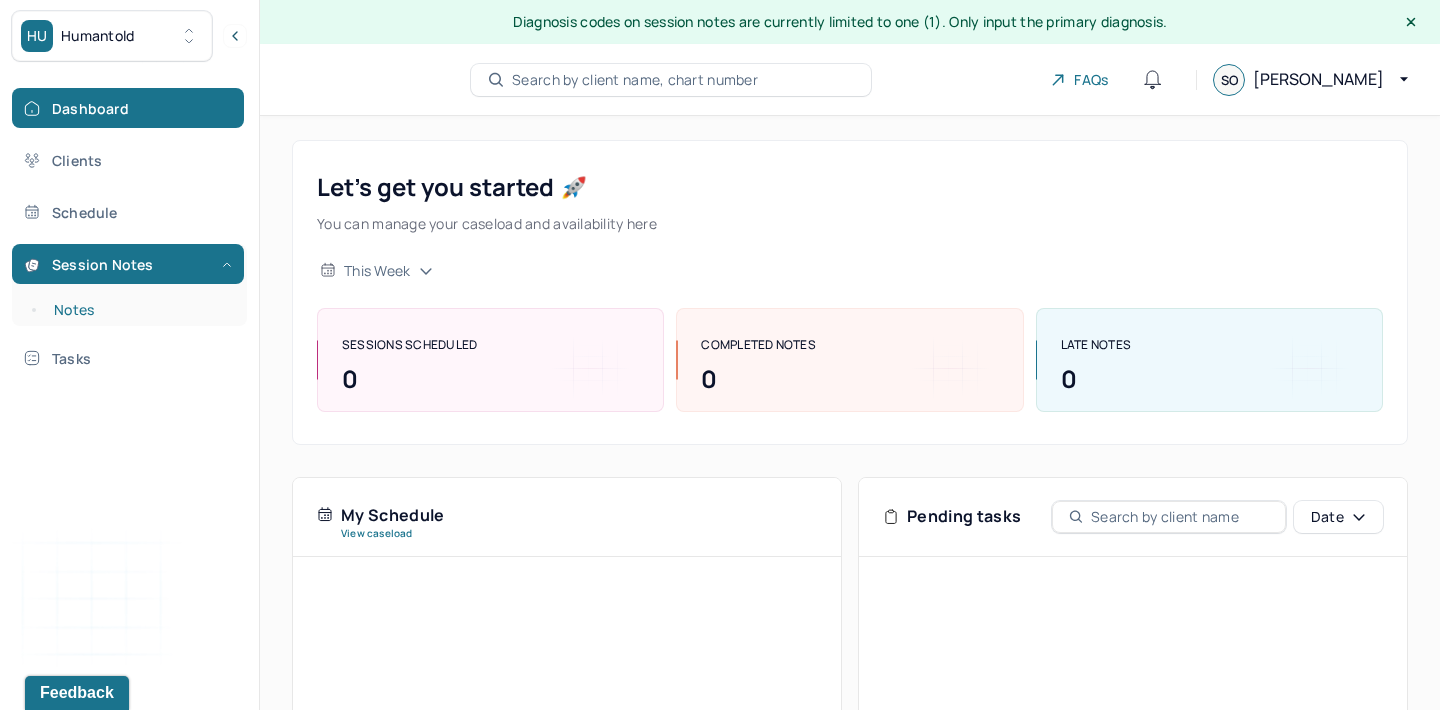 click on "Notes" at bounding box center (139, 310) 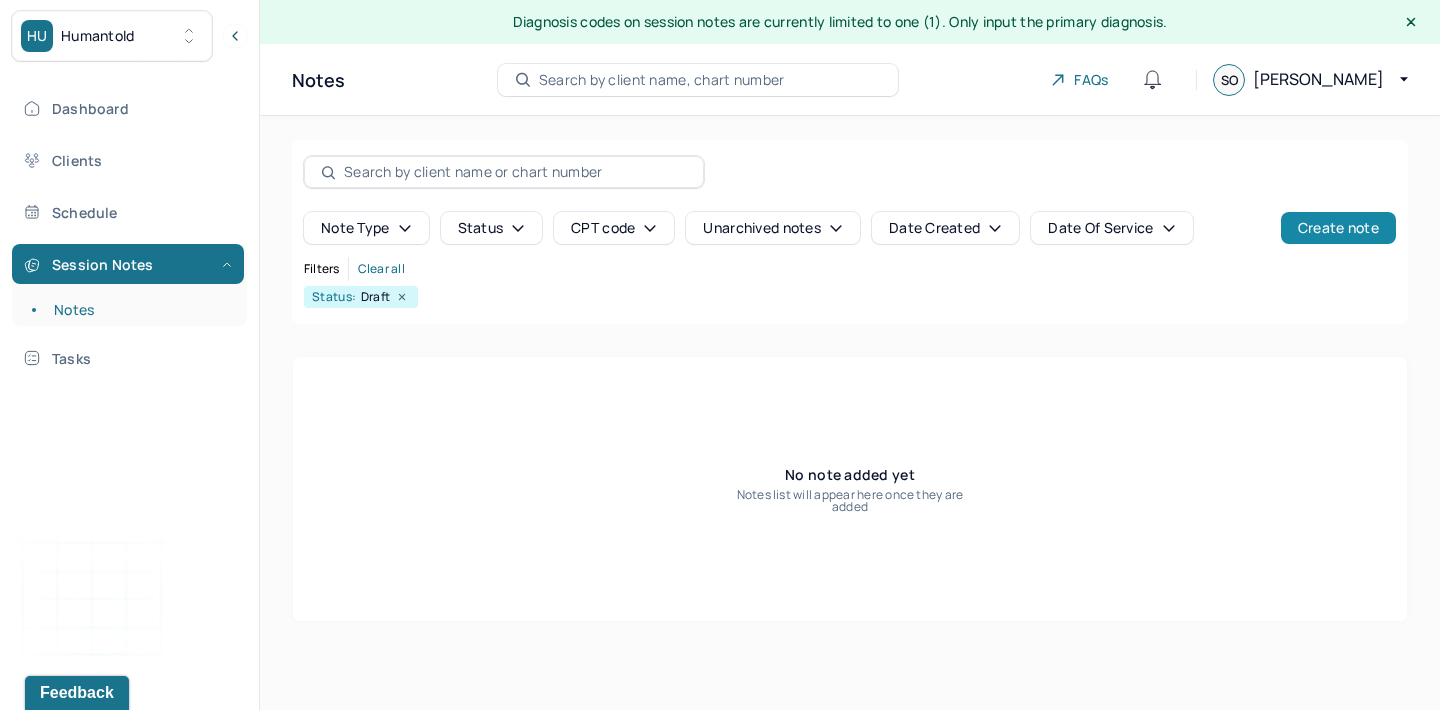 click on "Create note" at bounding box center (1338, 228) 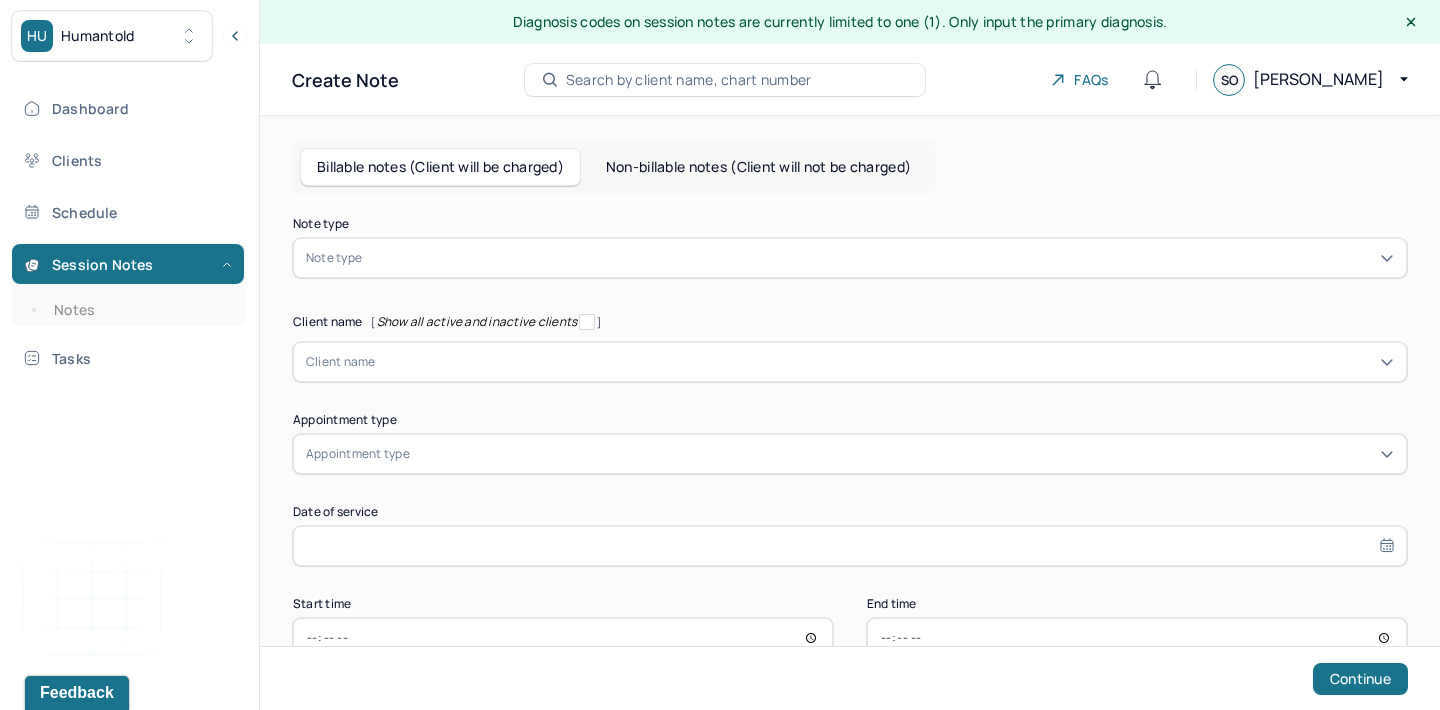 click at bounding box center (880, 258) 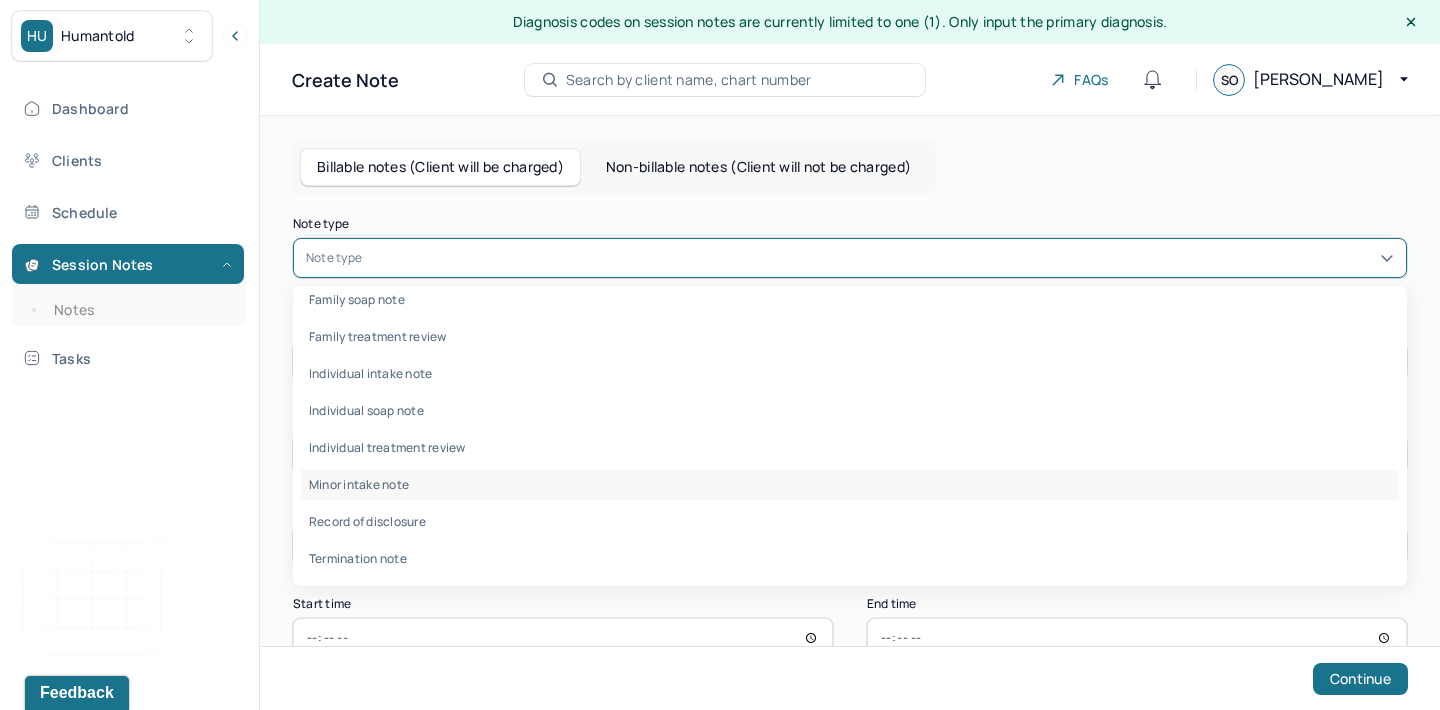 scroll, scrollTop: 95, scrollLeft: 0, axis: vertical 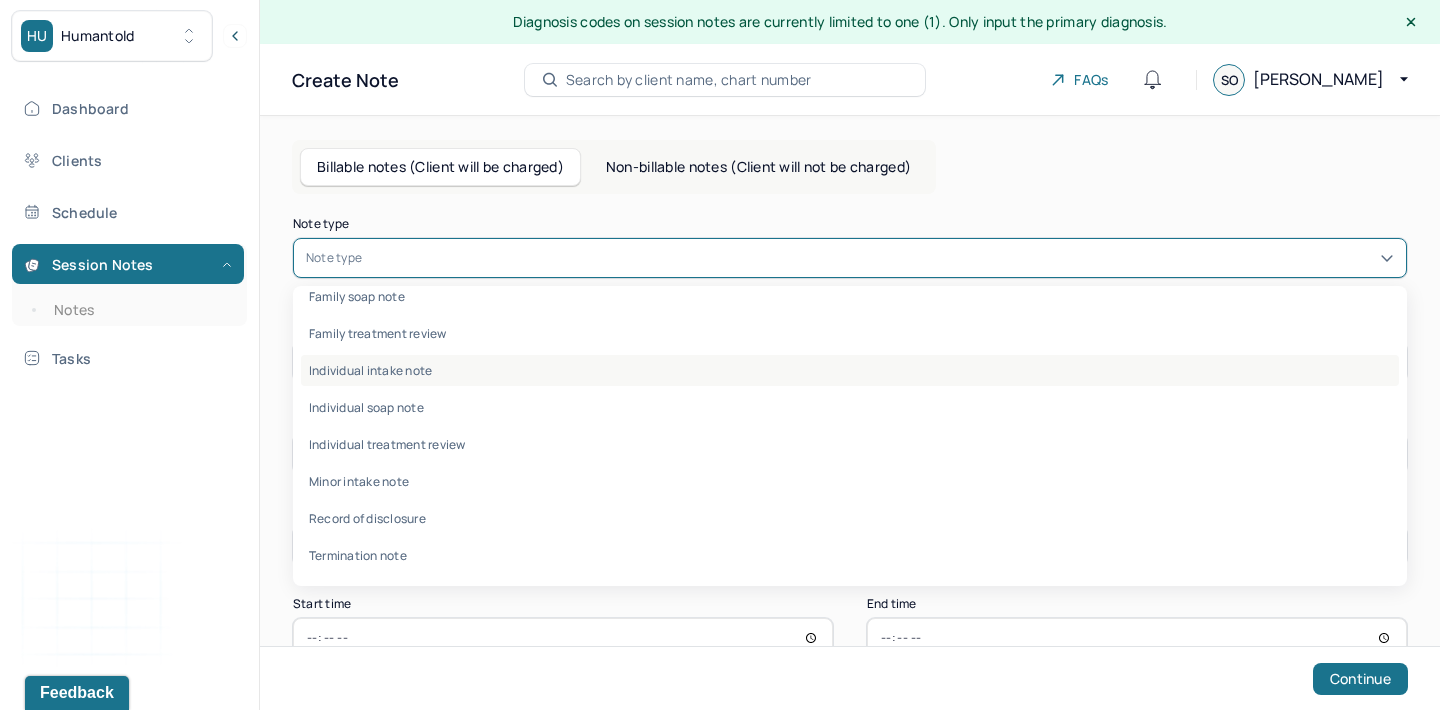click on "Individual intake note" at bounding box center (850, 370) 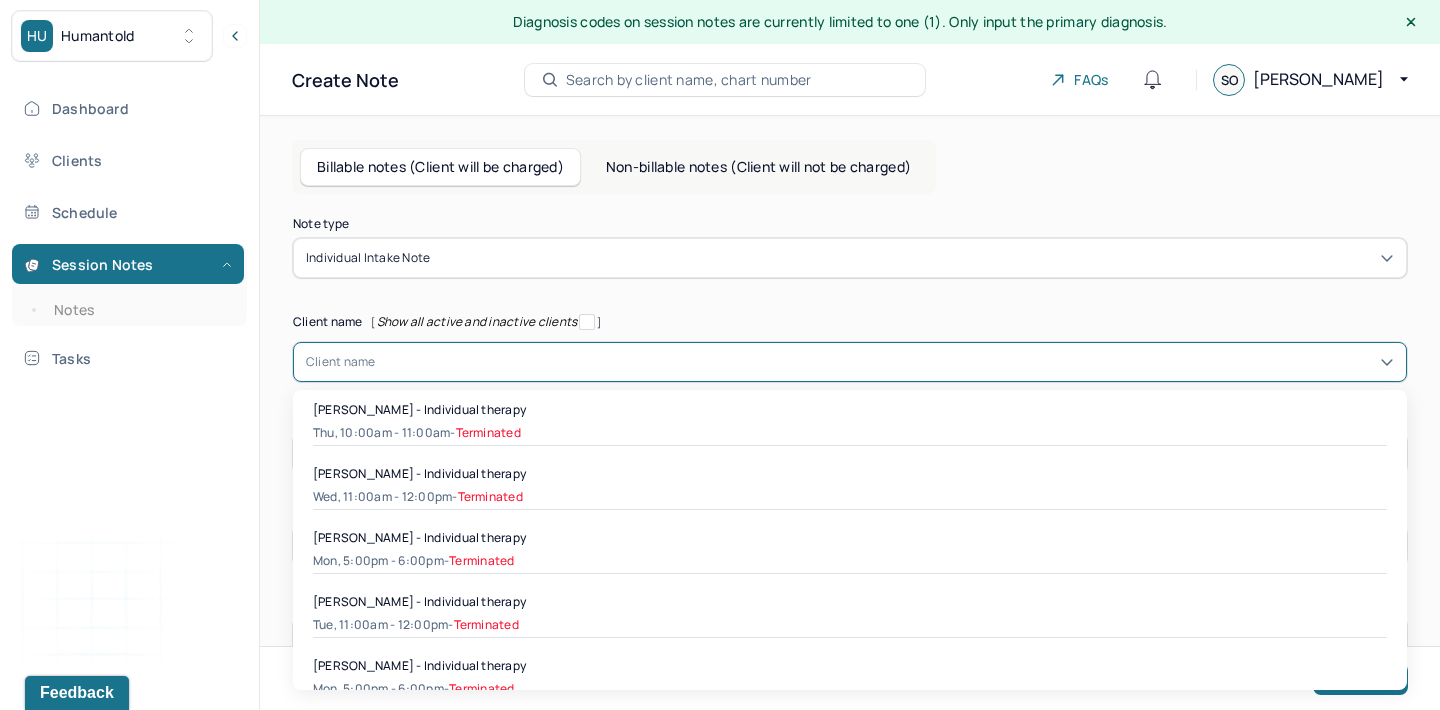 click at bounding box center [885, 362] 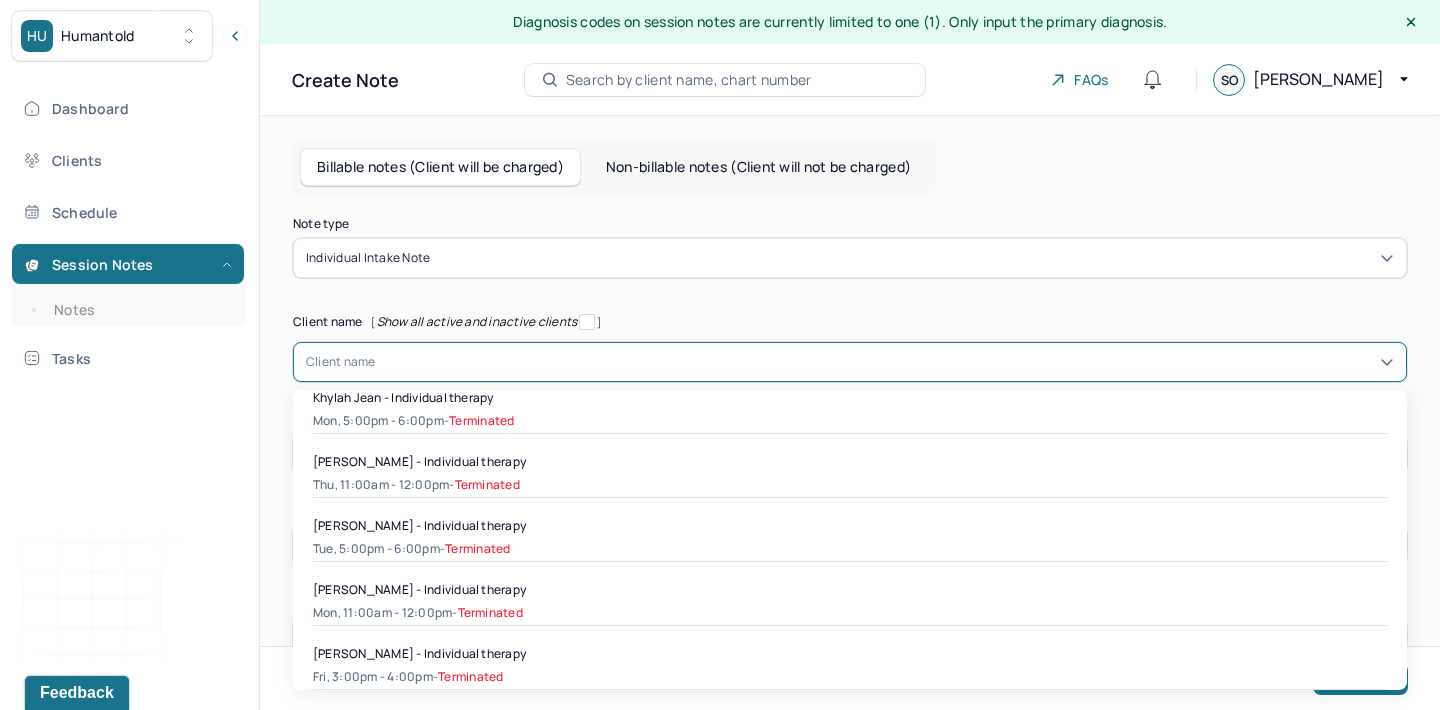 scroll, scrollTop: 341, scrollLeft: 0, axis: vertical 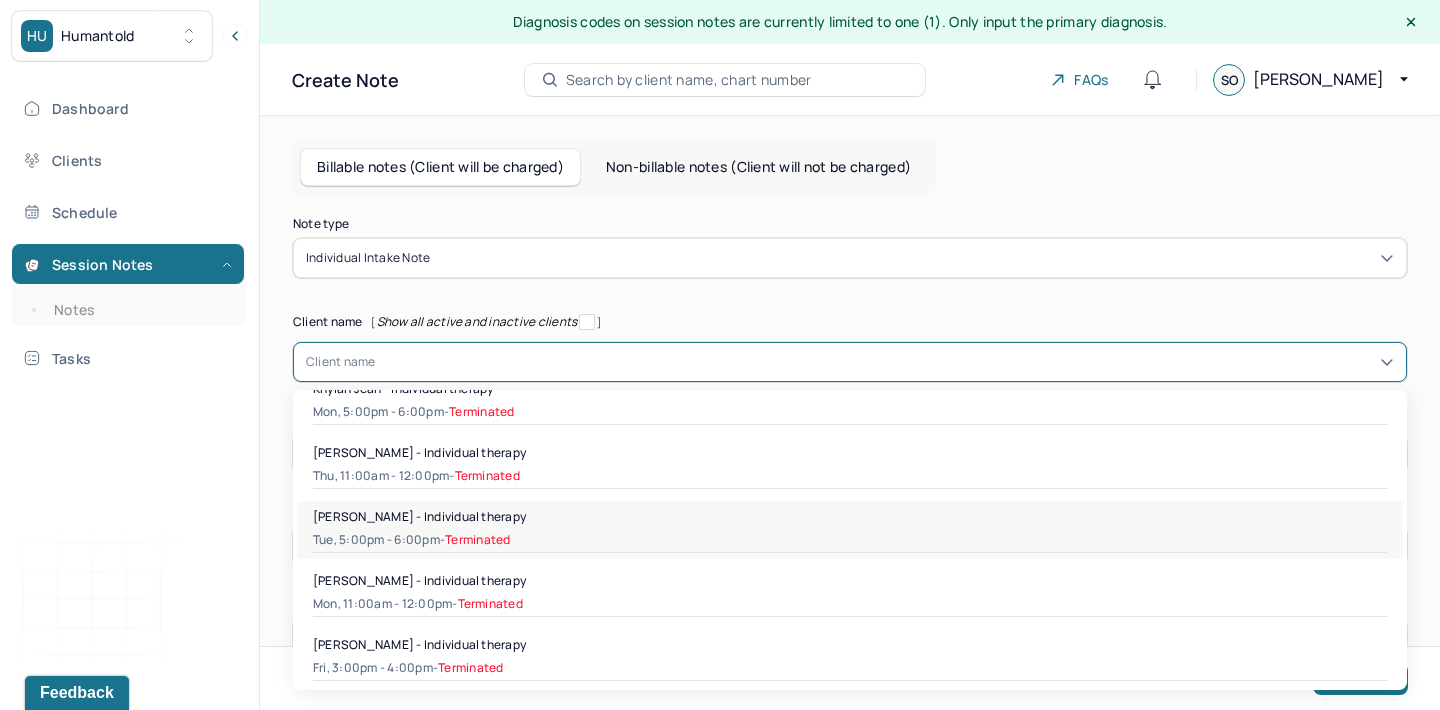 click on "[PERSON_NAME] - Individual therapy" at bounding box center [419, 516] 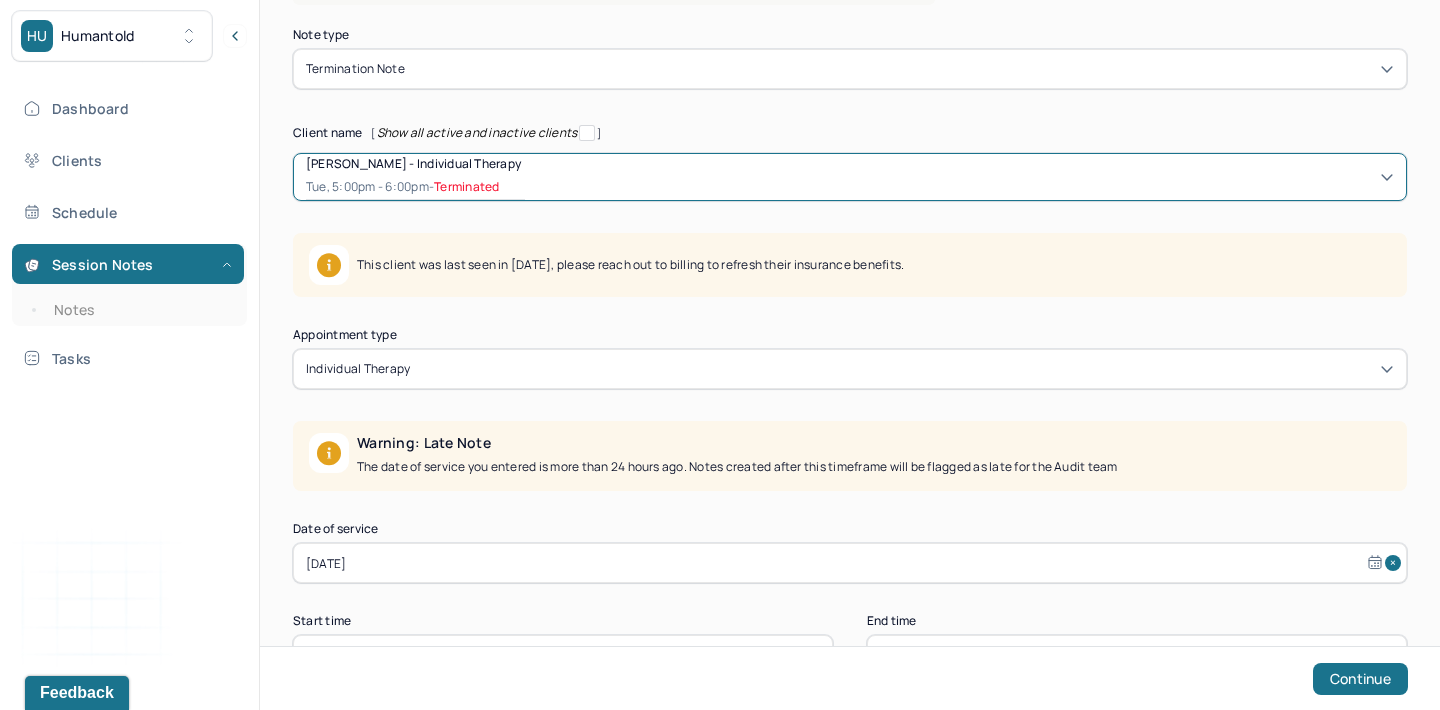 scroll, scrollTop: 259, scrollLeft: 0, axis: vertical 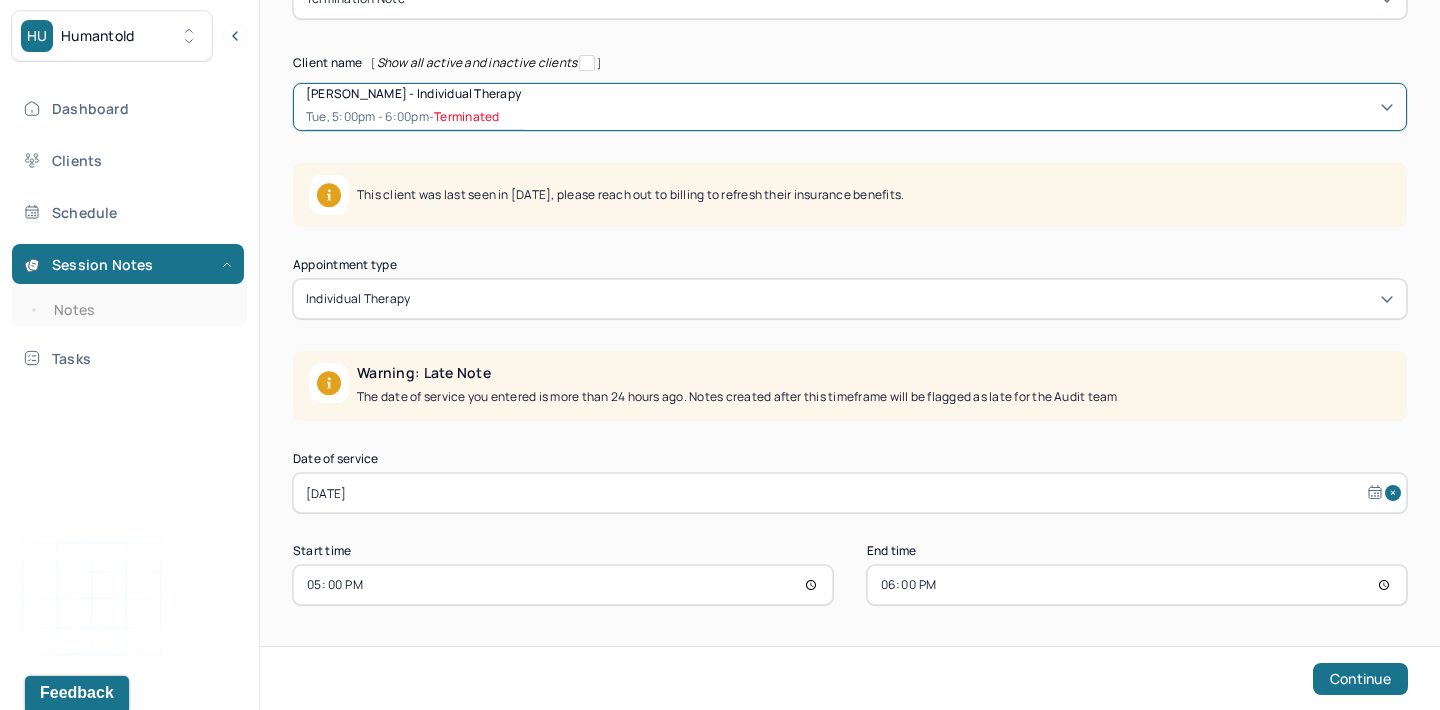 click on "[DATE]" at bounding box center (850, 493) 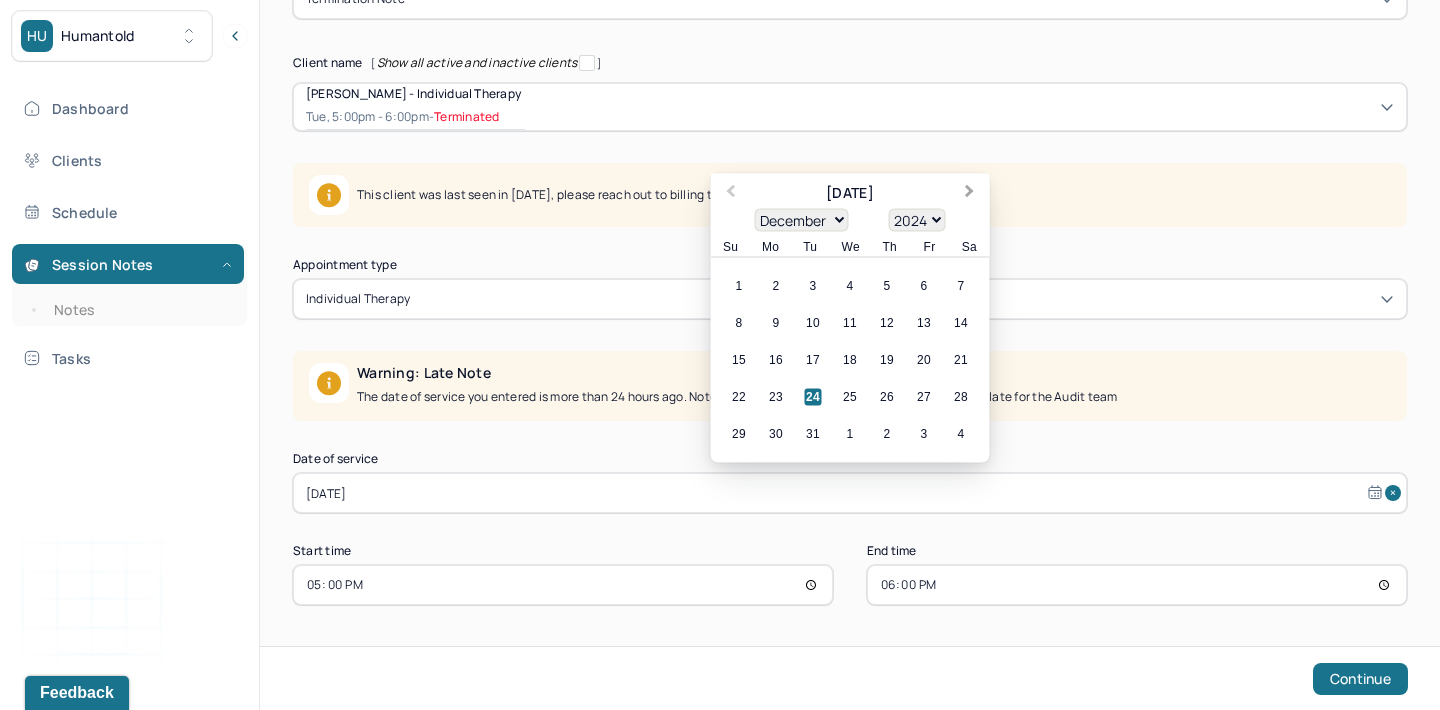 click on "Next Month" at bounding box center (970, 193) 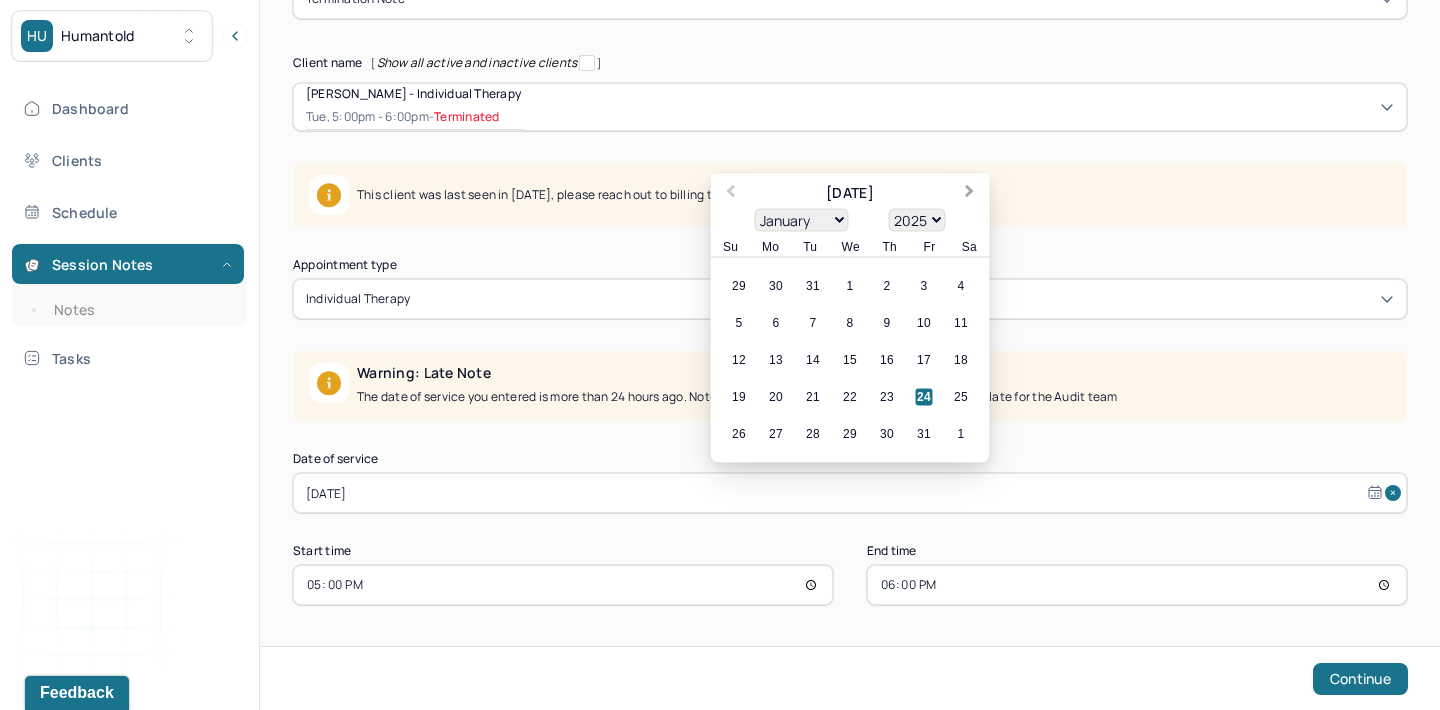 click on "Next Month" at bounding box center [970, 193] 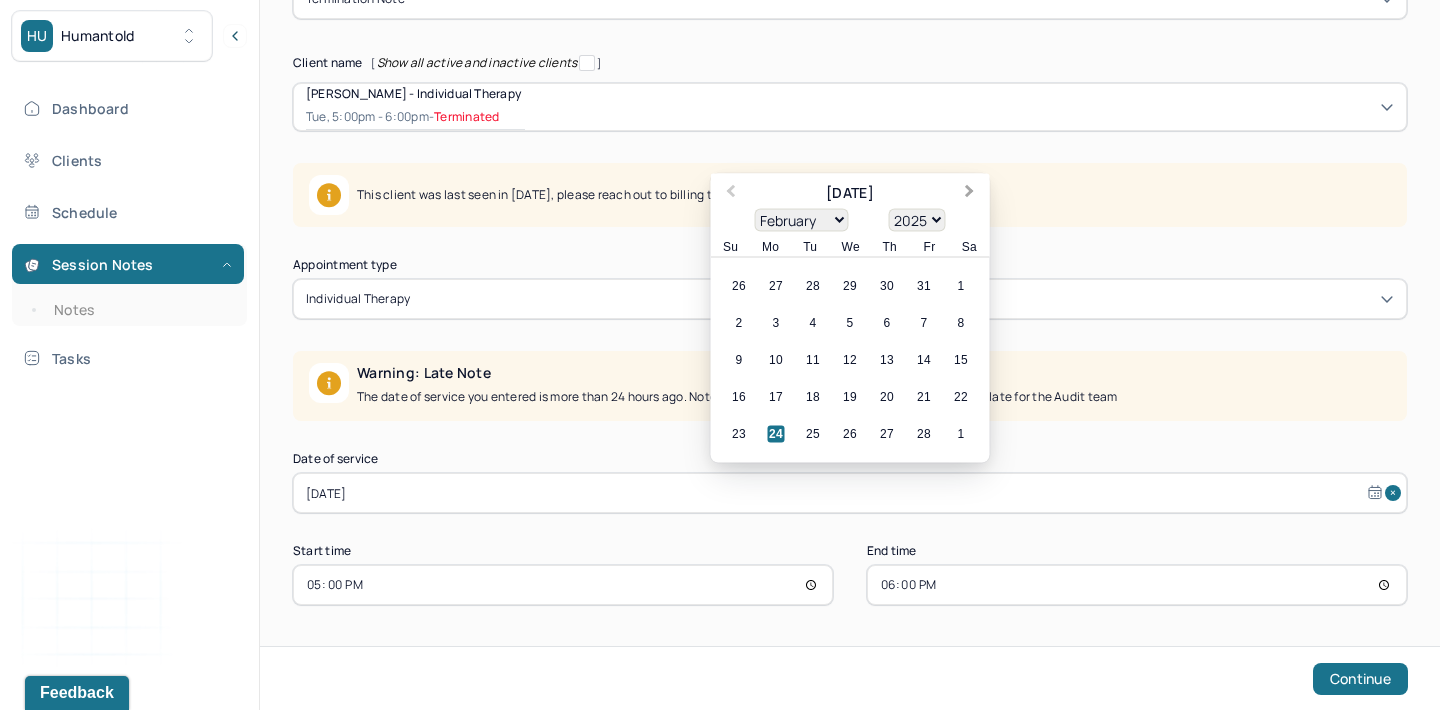 click on "Next Month" at bounding box center (970, 193) 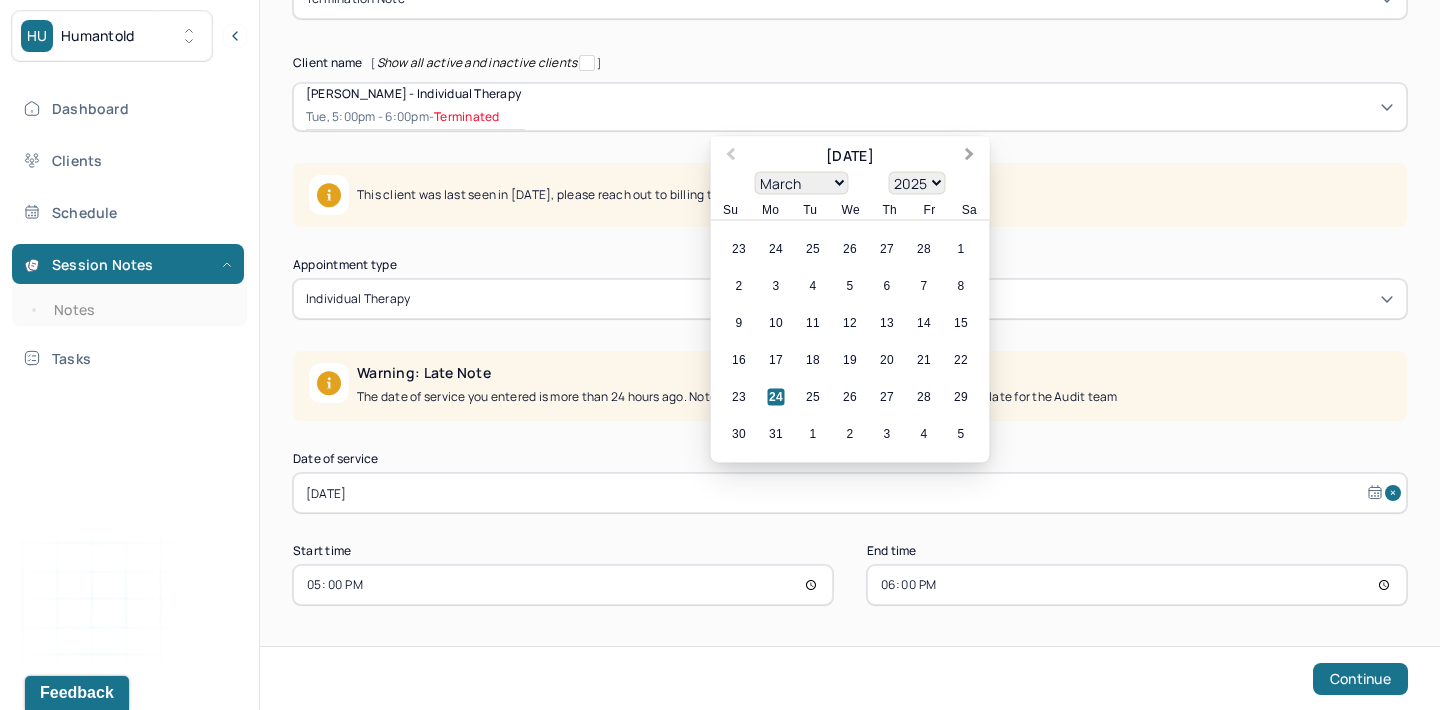 click on "Next Month" at bounding box center (972, 158) 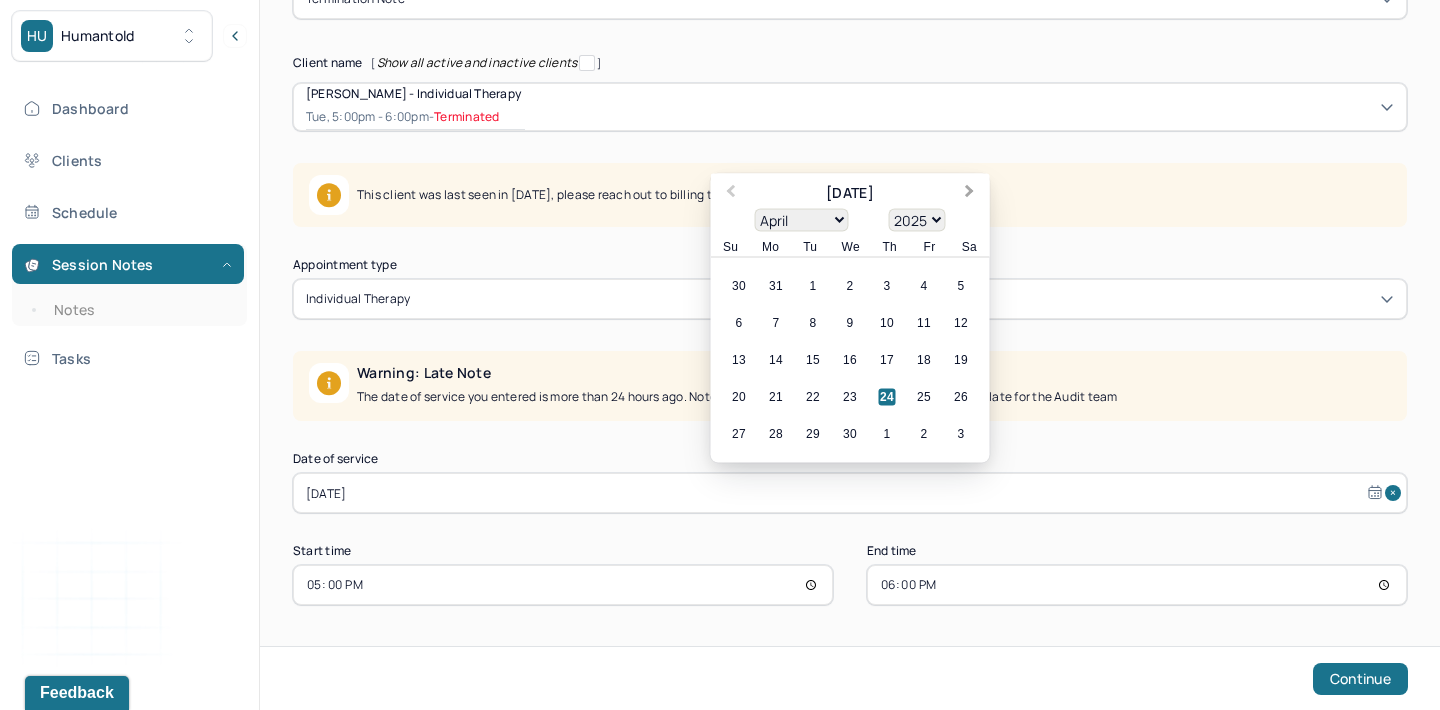 click on "Next Month" at bounding box center [972, 195] 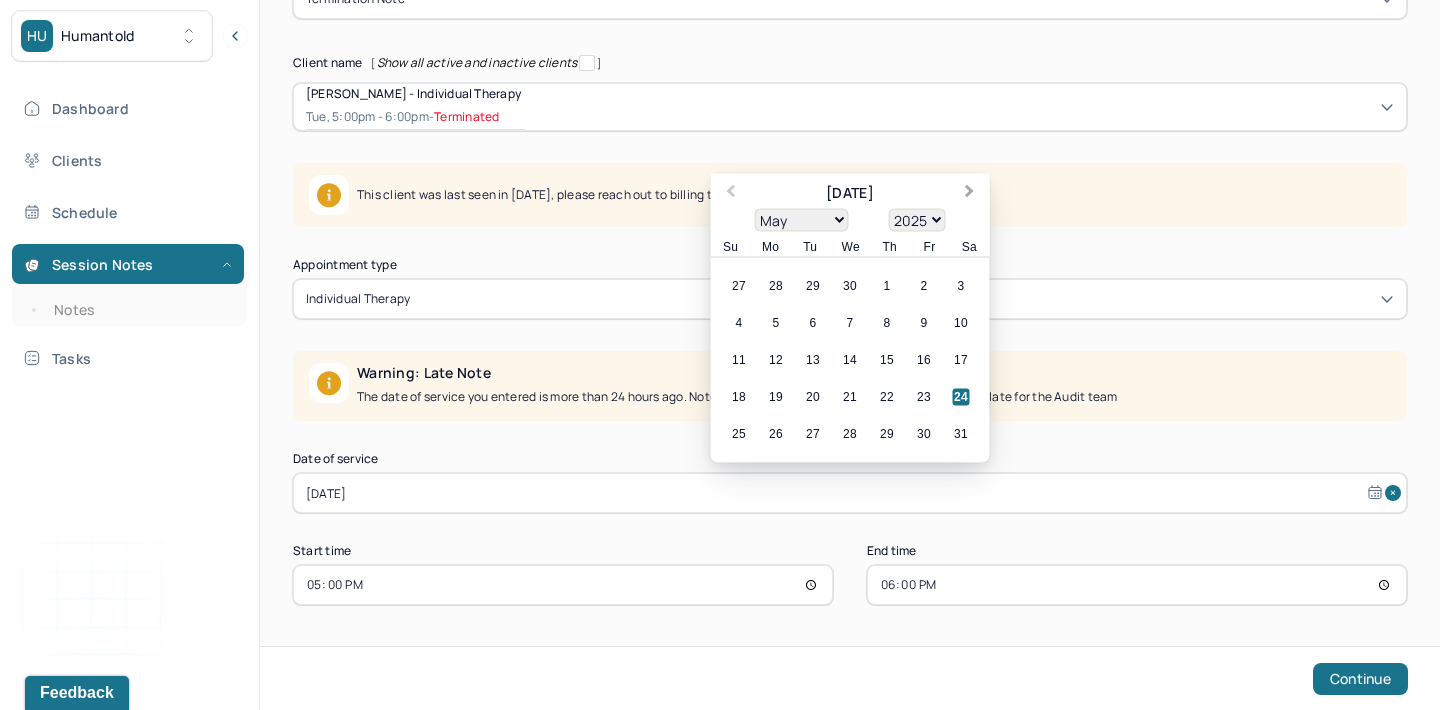 click on "Next Month" at bounding box center [970, 193] 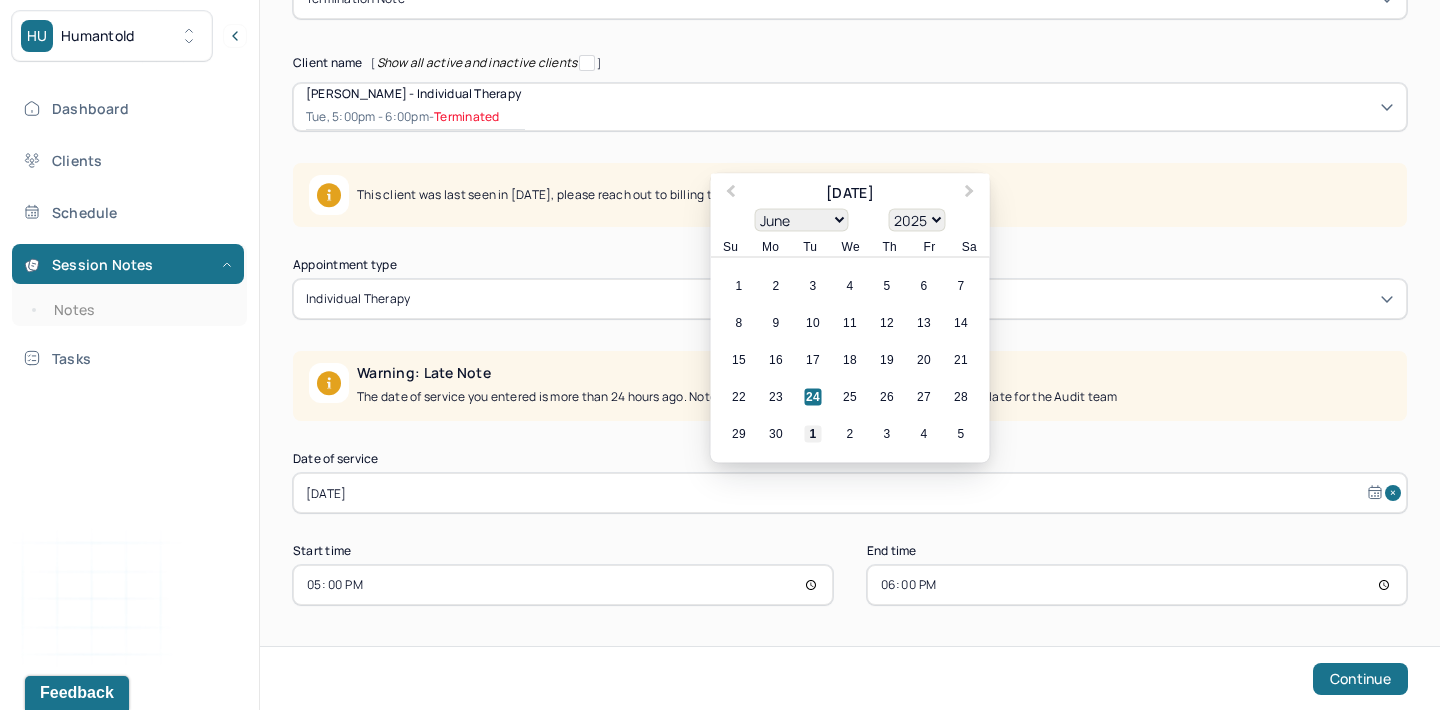 click on "1" at bounding box center (813, 434) 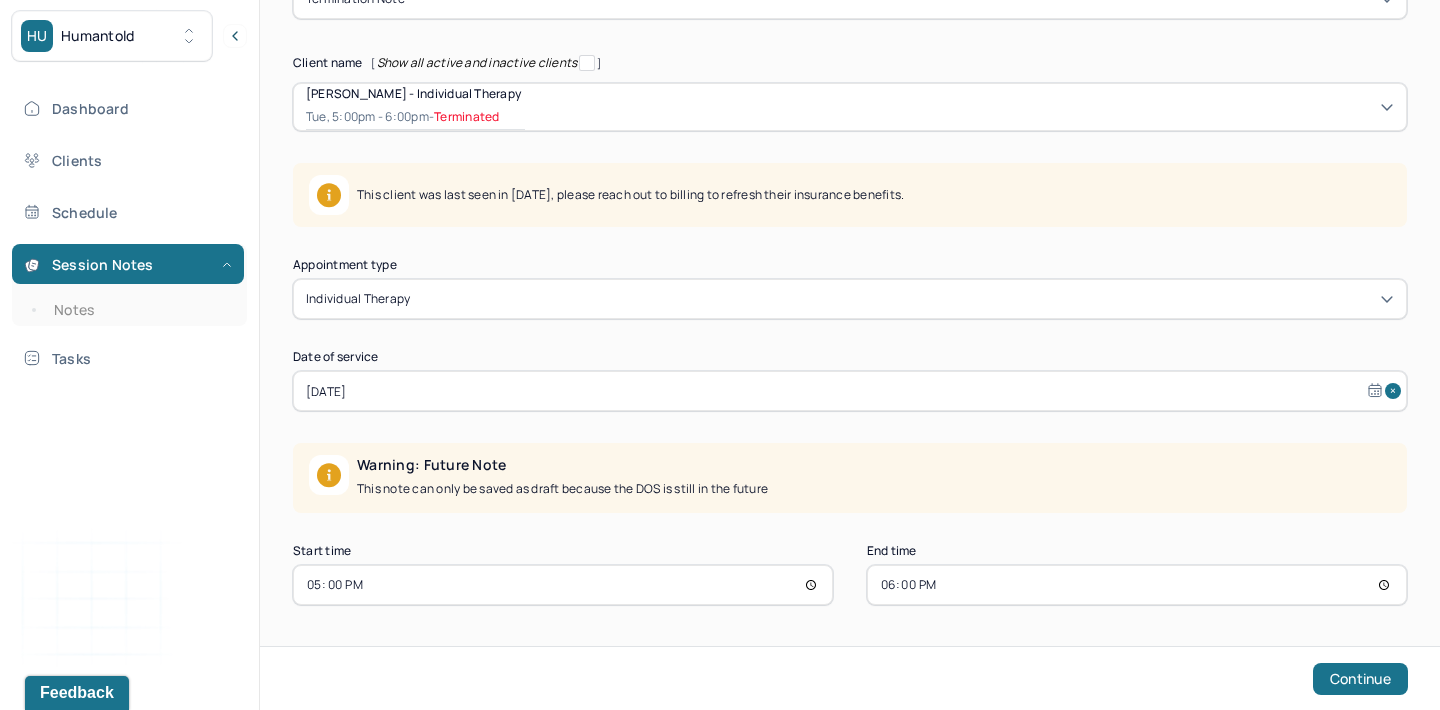 click on "17:00" at bounding box center (563, 585) 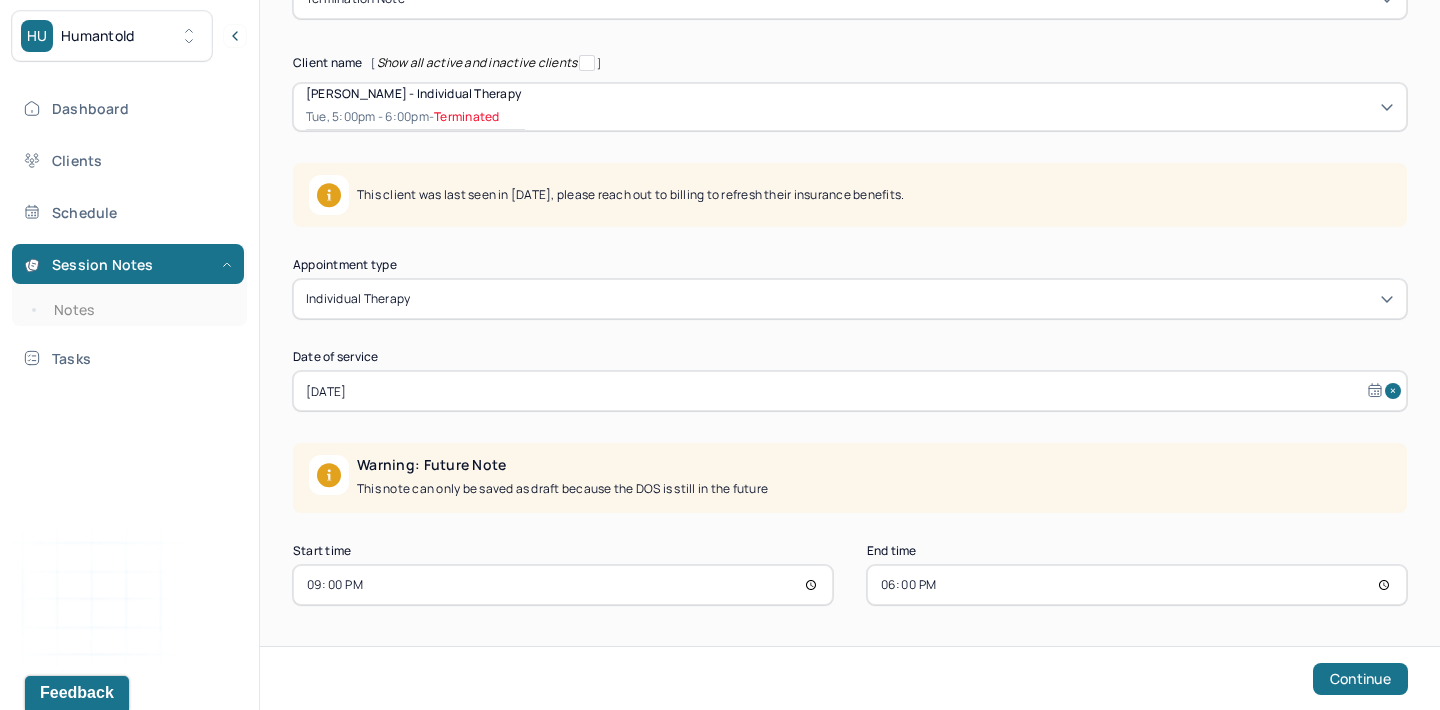 type on "09:00" 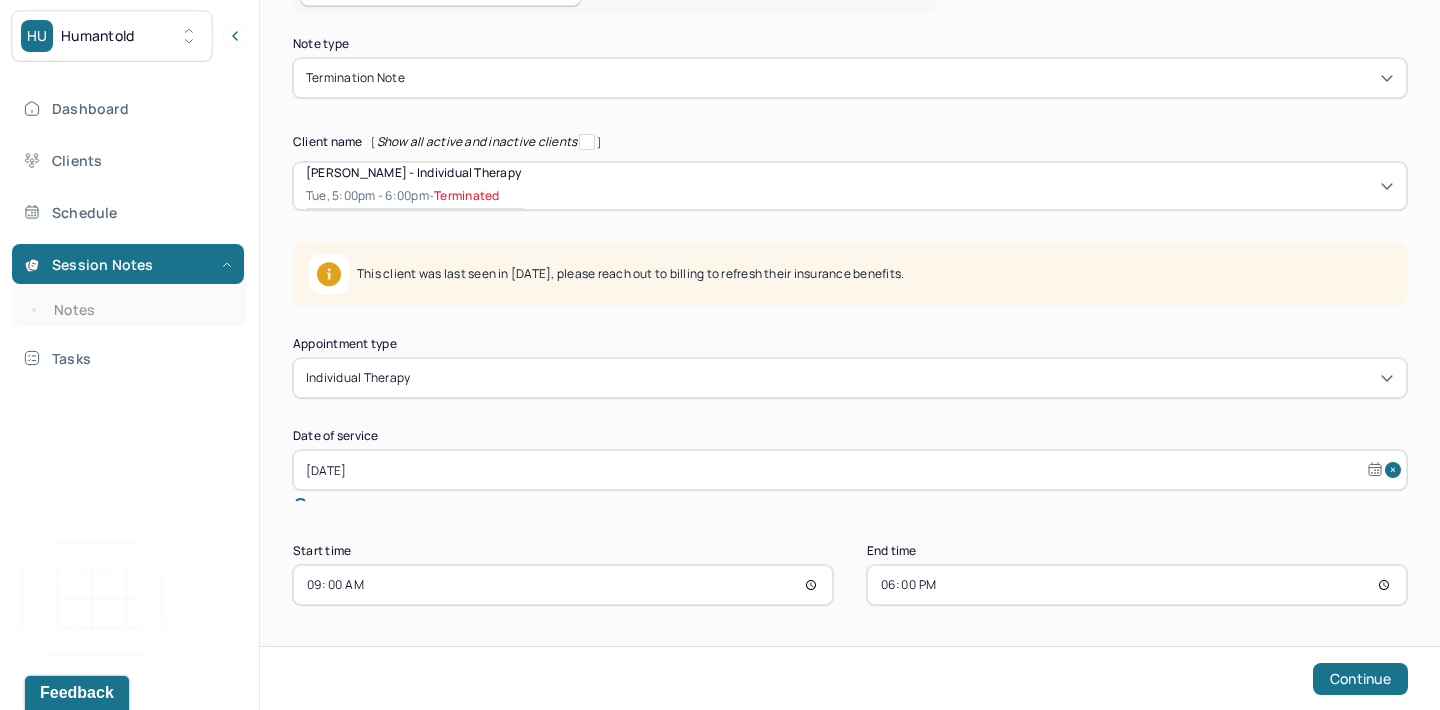 scroll, scrollTop: 157, scrollLeft: 0, axis: vertical 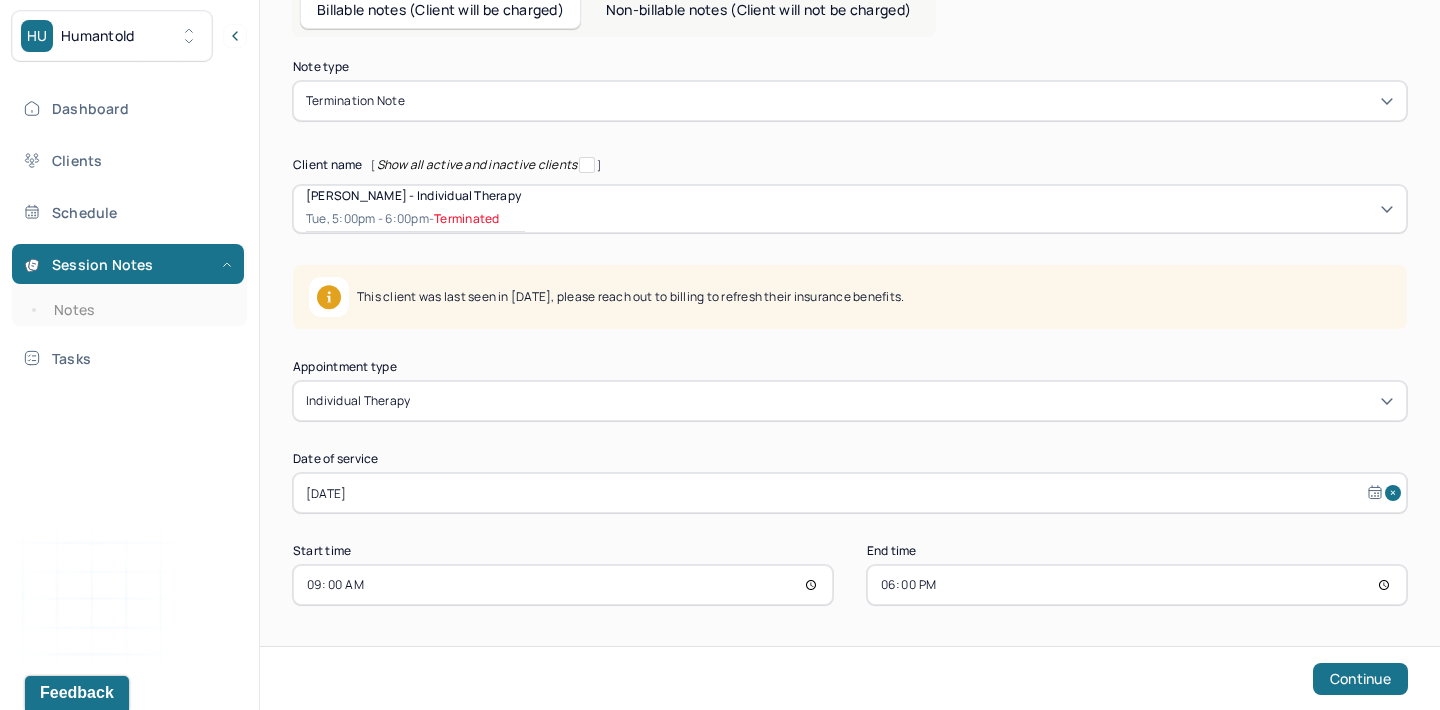 click on "18:00" at bounding box center [1137, 585] 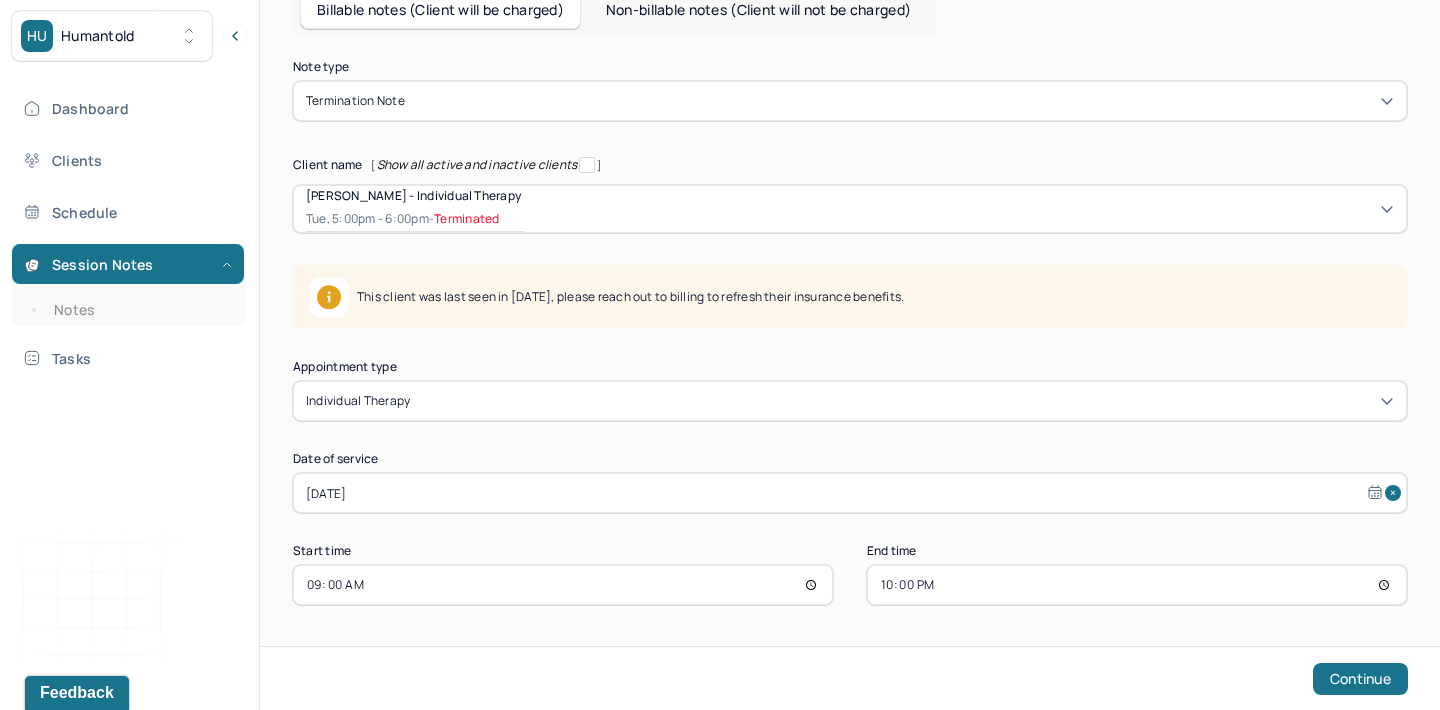 type on "10:00" 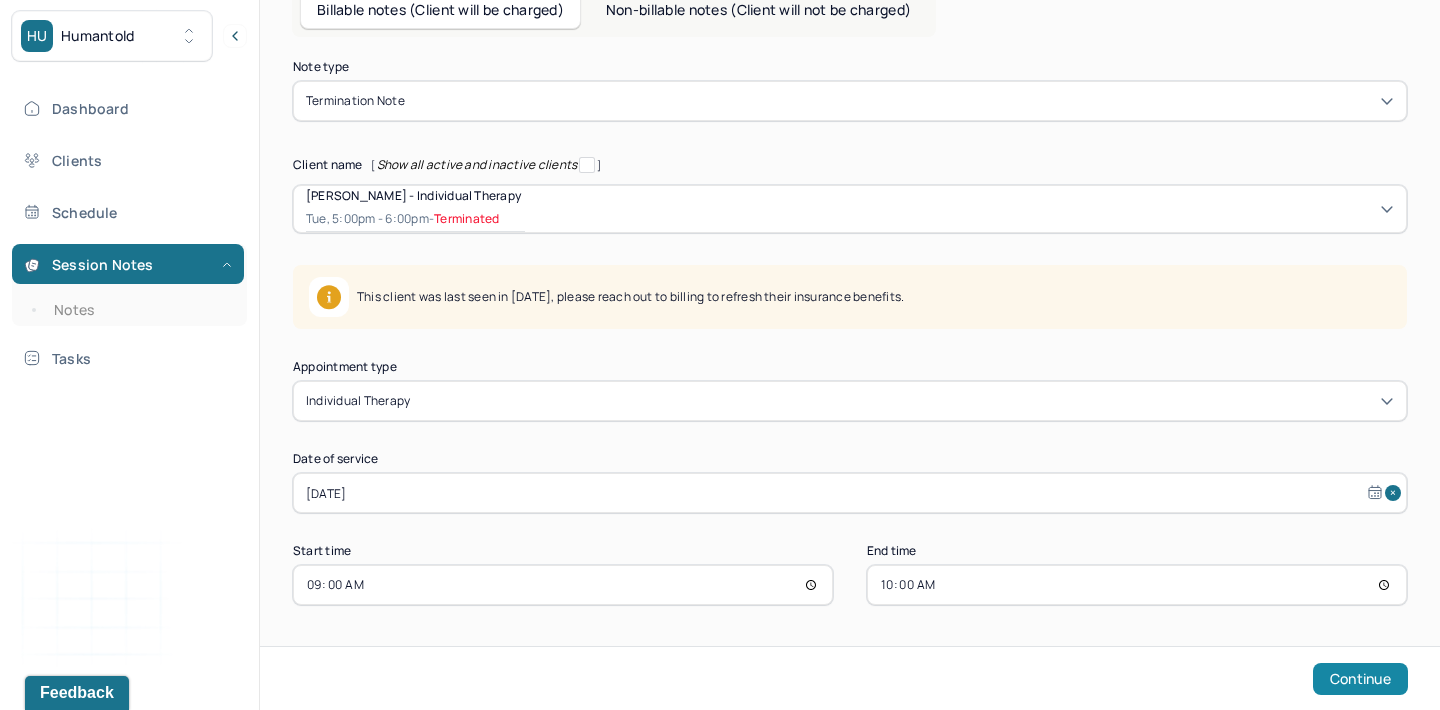 click on "Continue" at bounding box center (1360, 679) 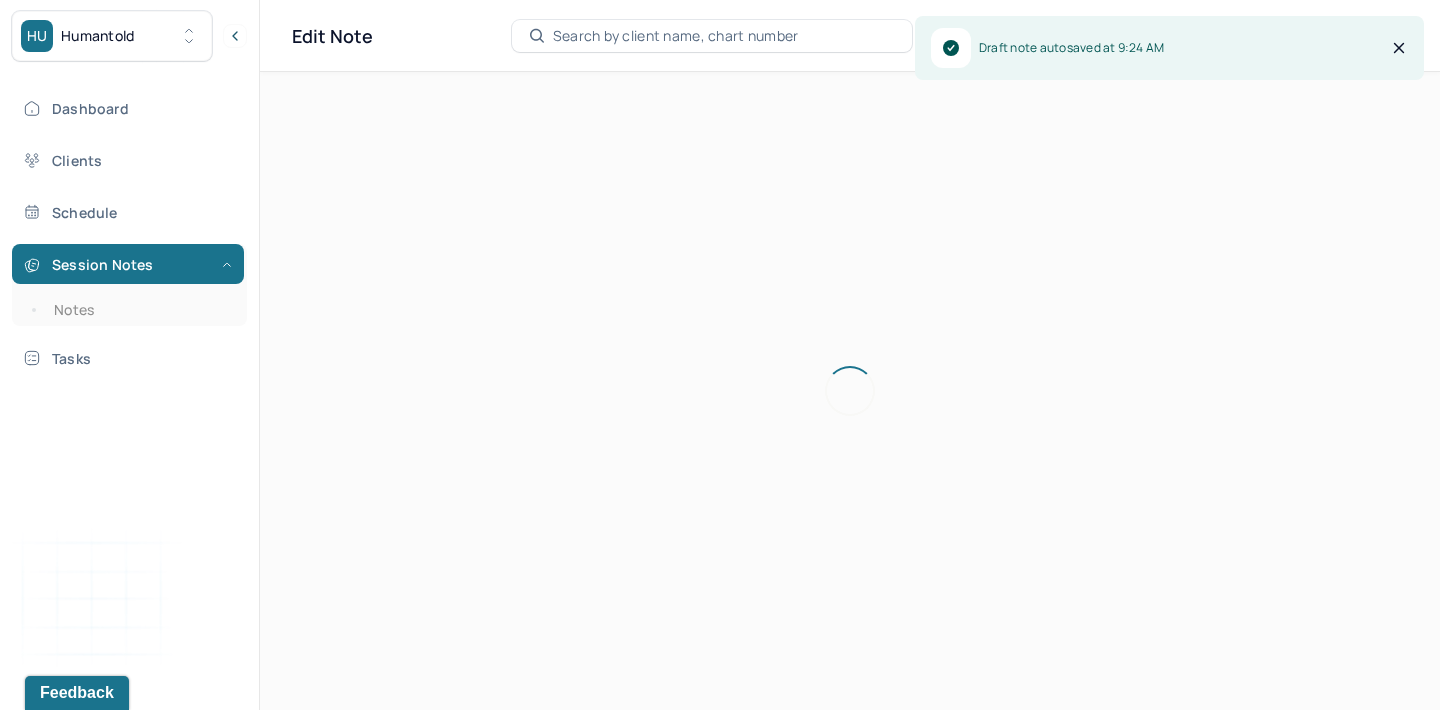 scroll, scrollTop: 36, scrollLeft: 0, axis: vertical 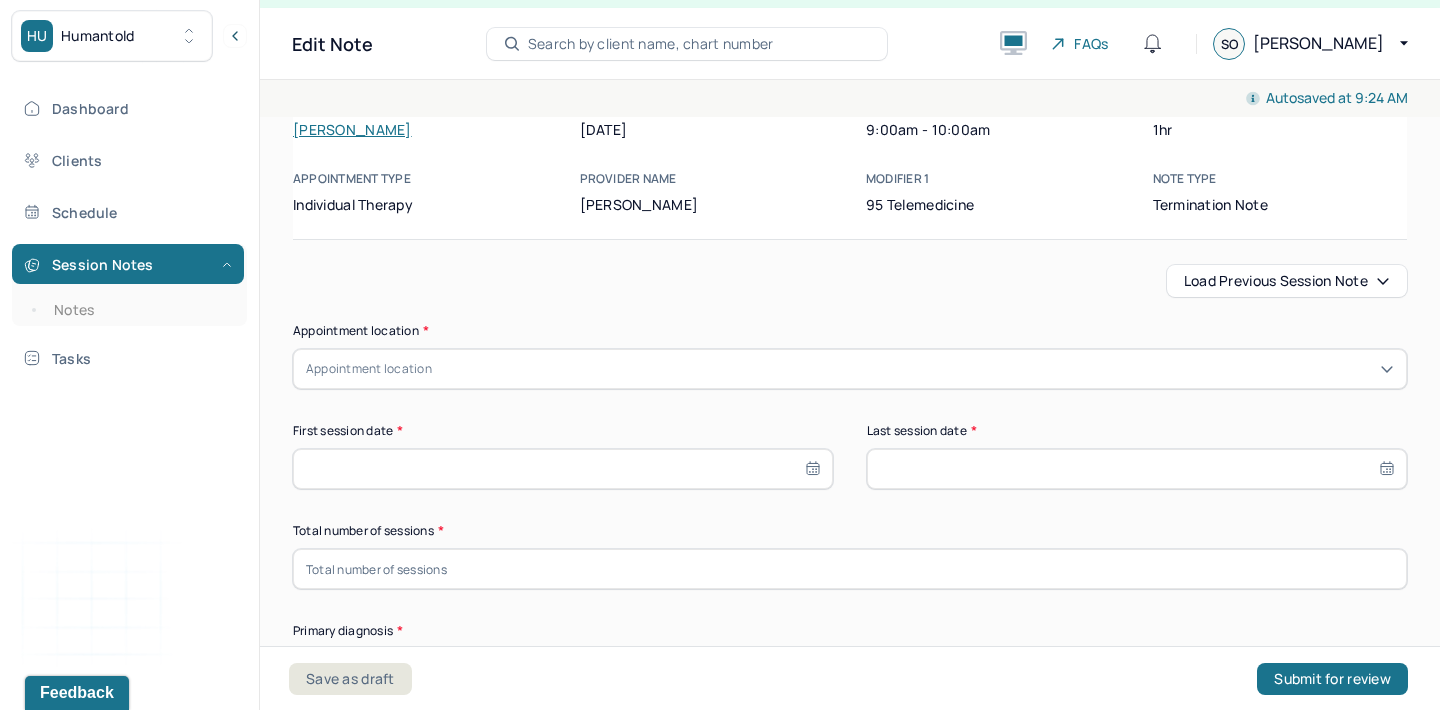click on "Load previous session note" at bounding box center (1287, 281) 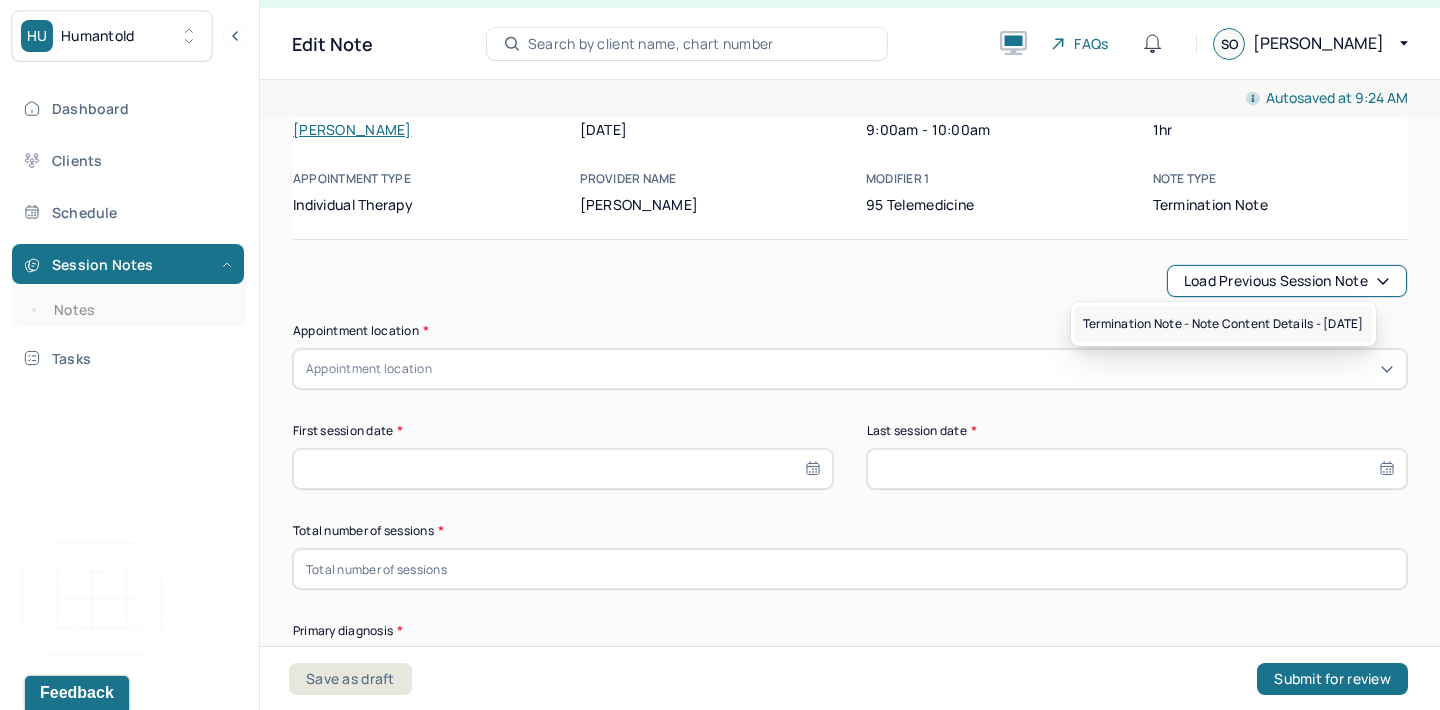 click on "Termination note   - Note content Details -   [DATE]" at bounding box center [1223, 324] 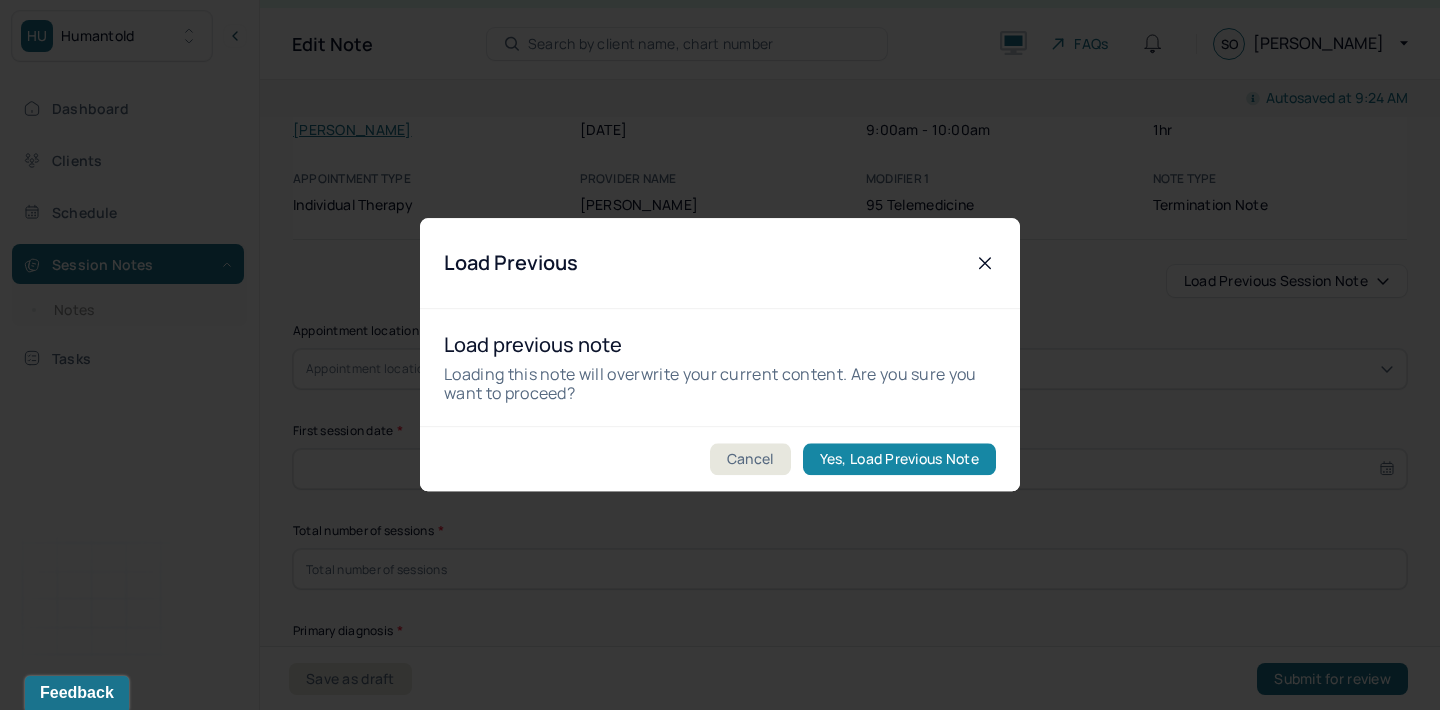 click on "Yes, Load Previous Note" at bounding box center [899, 460] 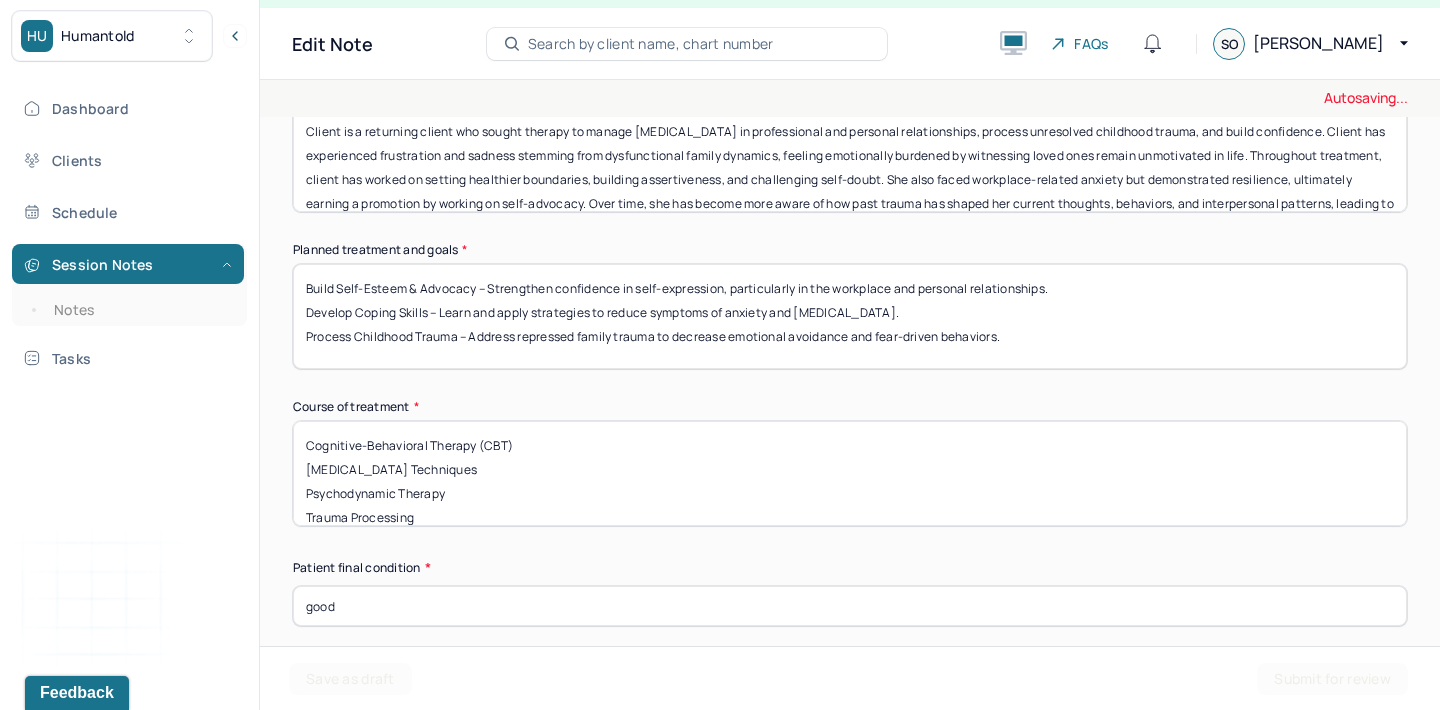 scroll, scrollTop: 1169, scrollLeft: 0, axis: vertical 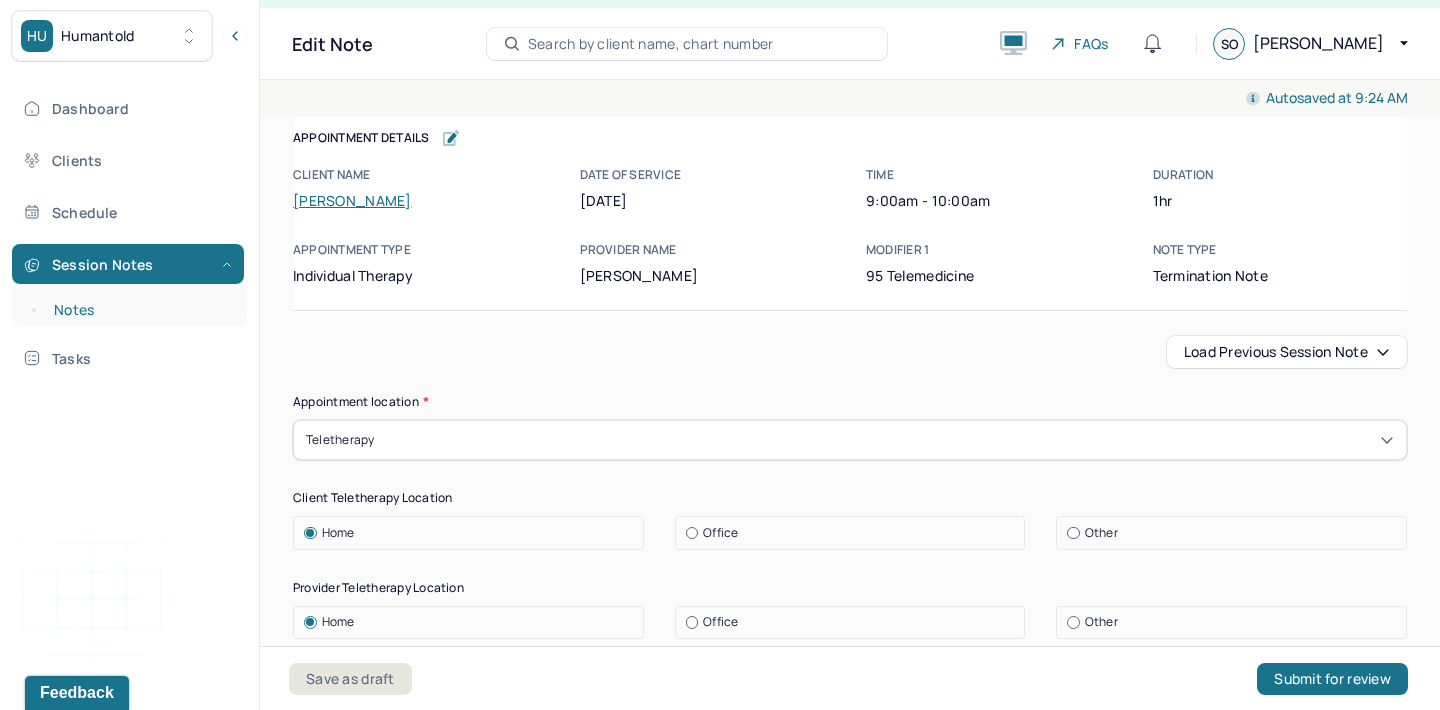 click on "Notes" at bounding box center (139, 310) 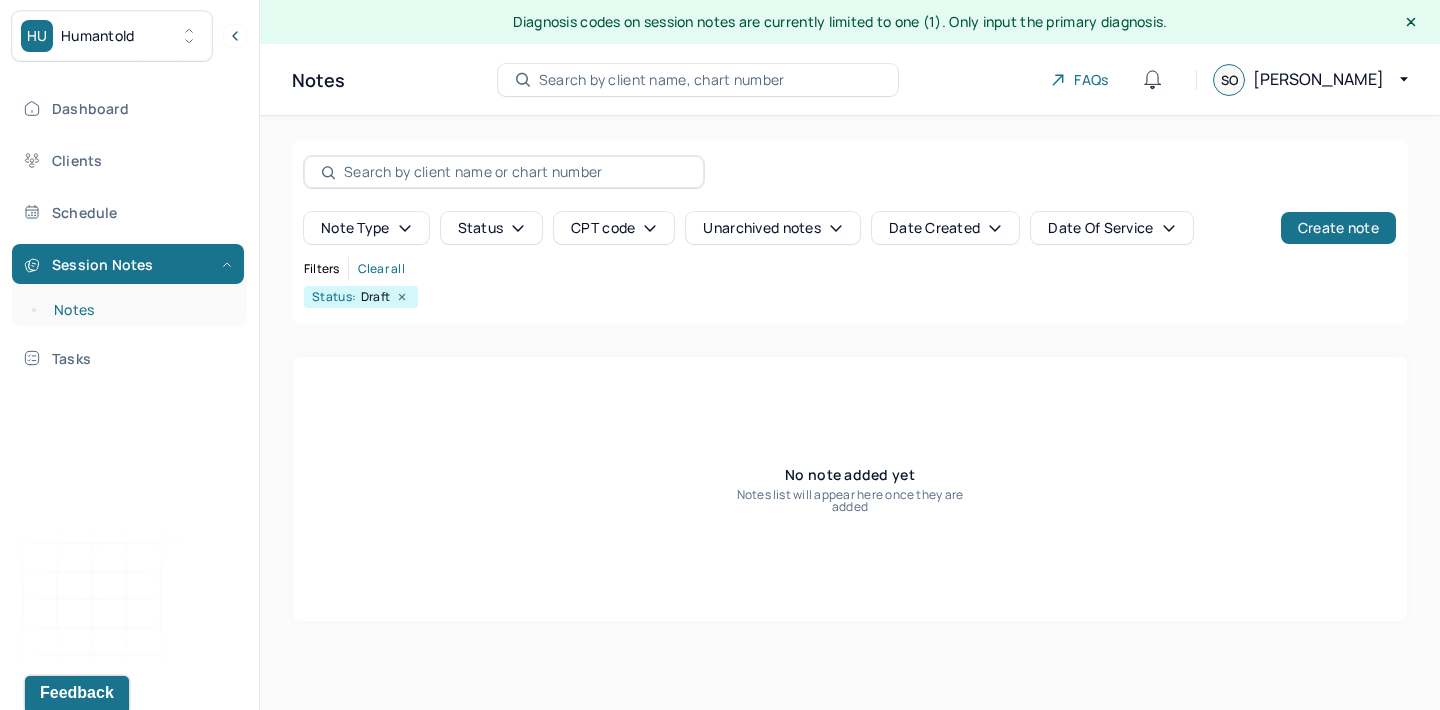 scroll, scrollTop: 0, scrollLeft: 0, axis: both 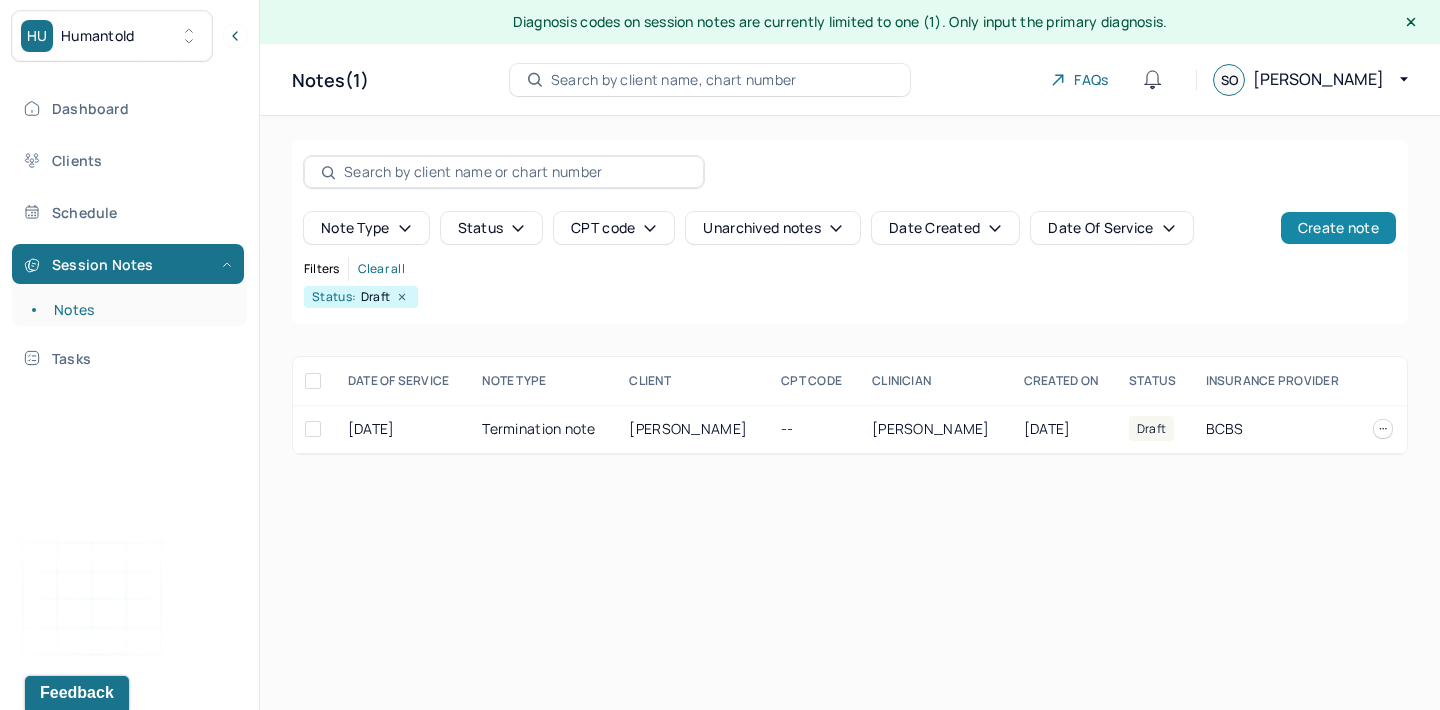 click on "Create note" at bounding box center [1338, 228] 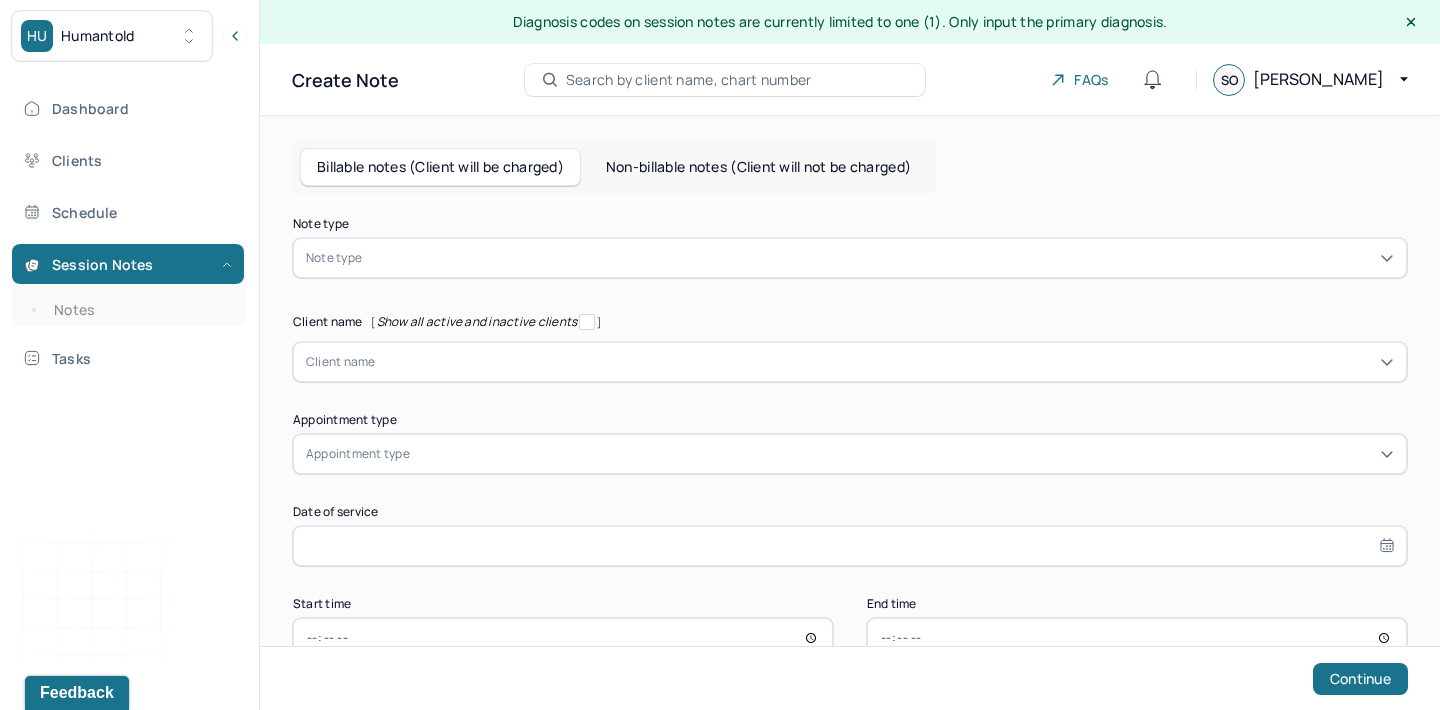 click at bounding box center [880, 258] 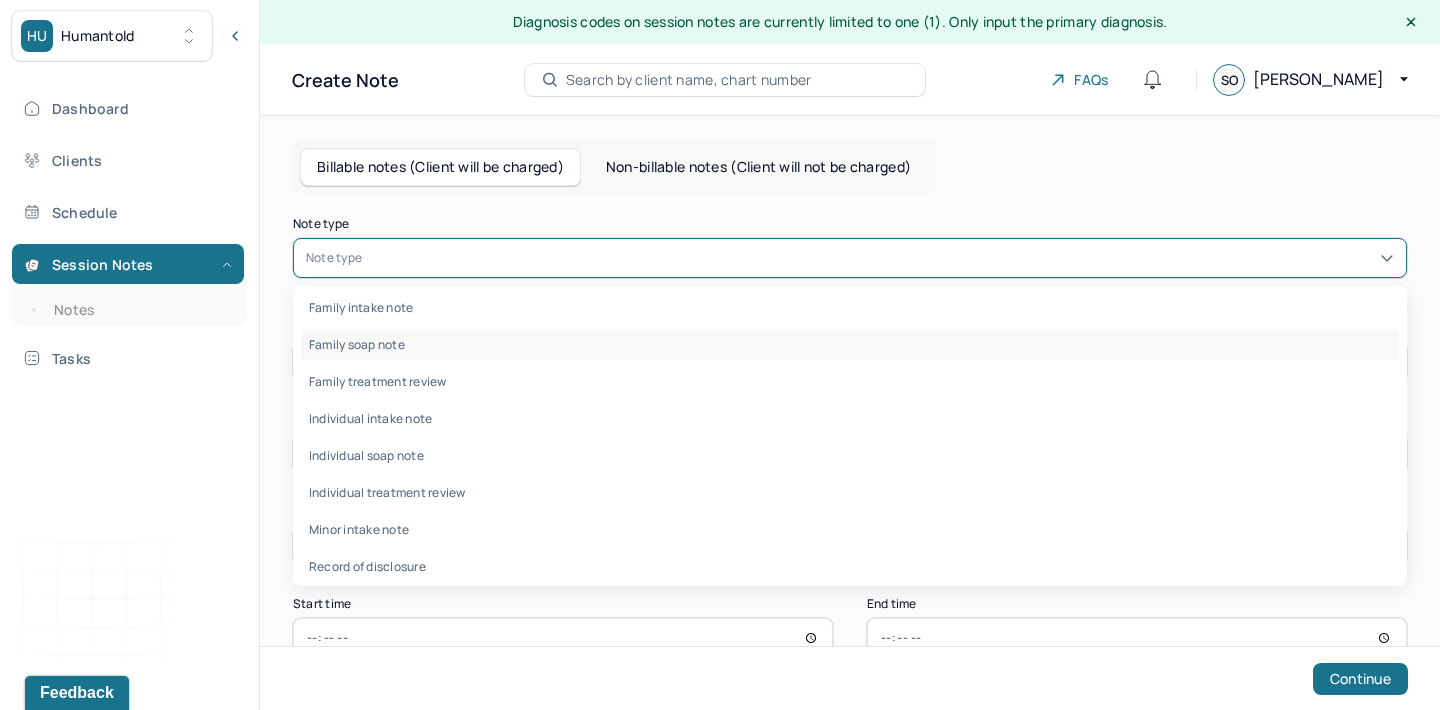 scroll, scrollTop: 49, scrollLeft: 0, axis: vertical 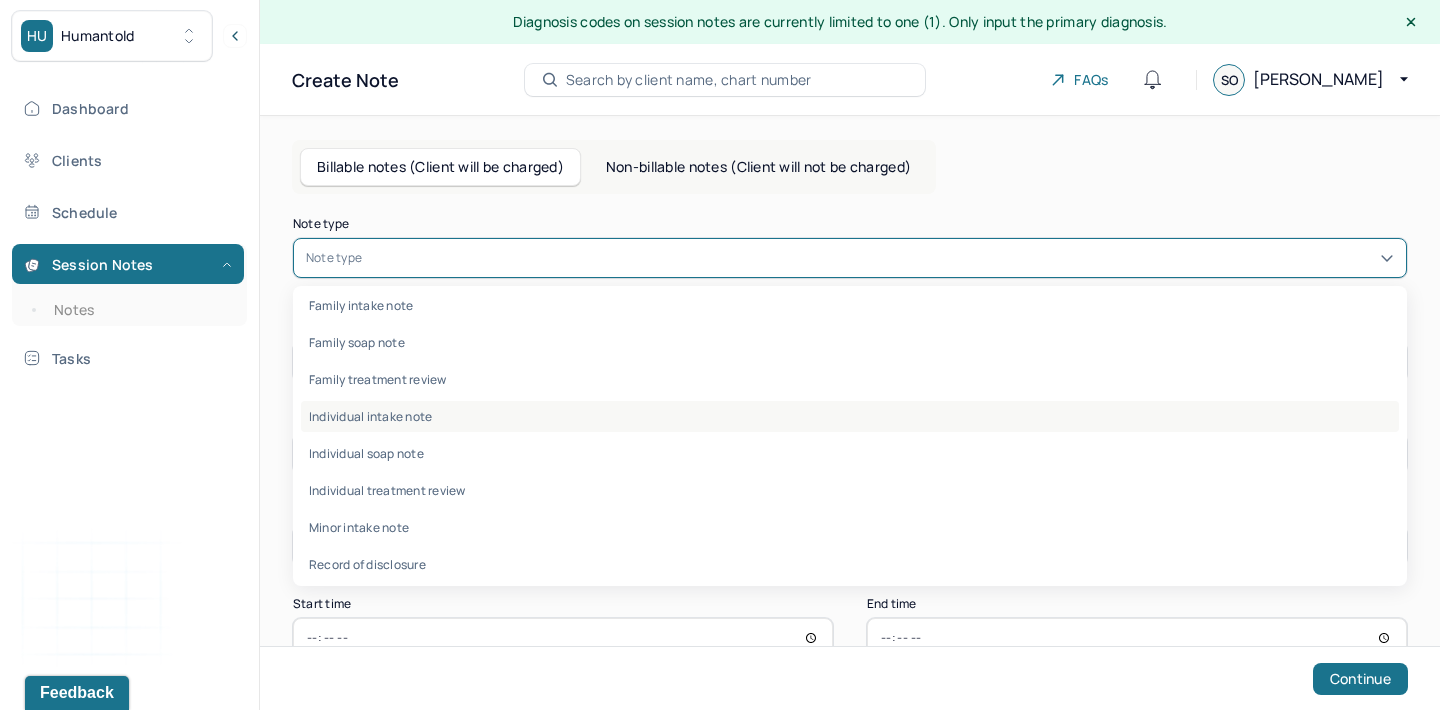 click on "Individual intake note" at bounding box center (850, 416) 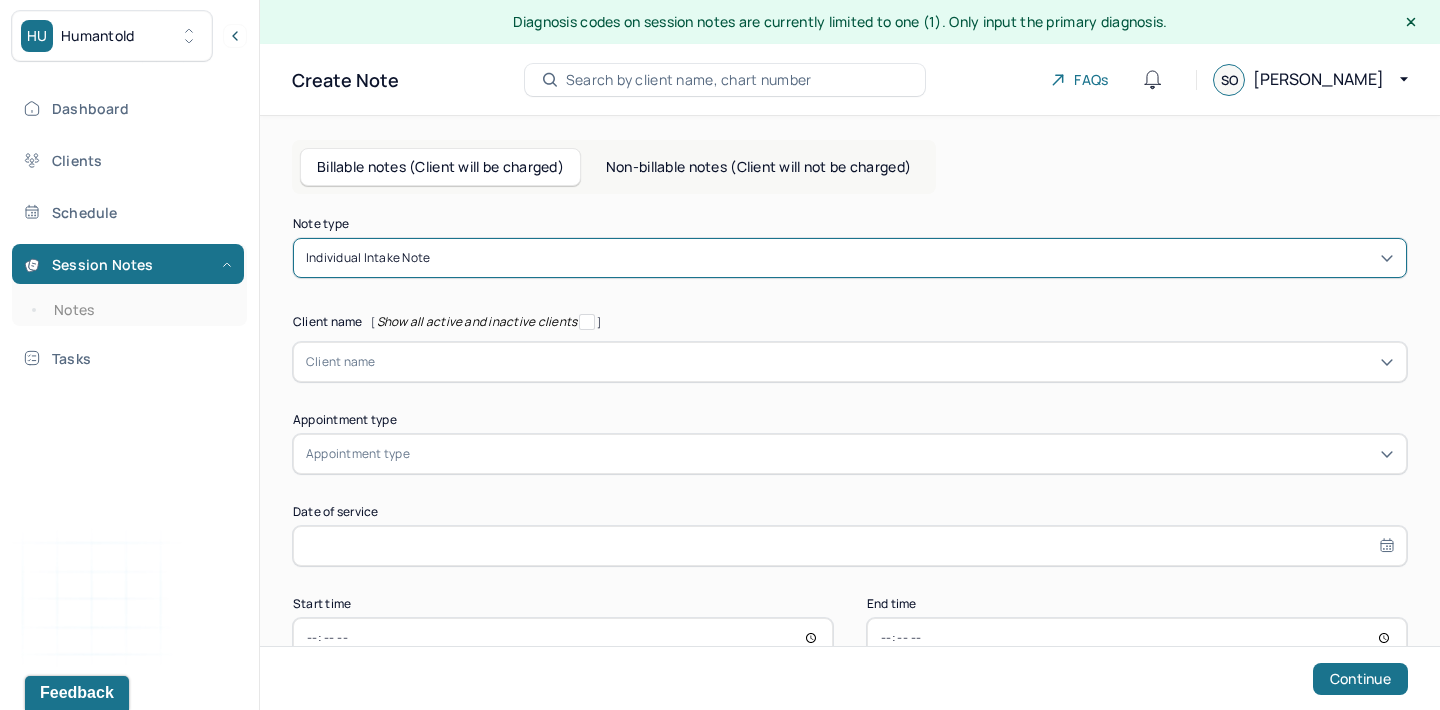 click at bounding box center [885, 362] 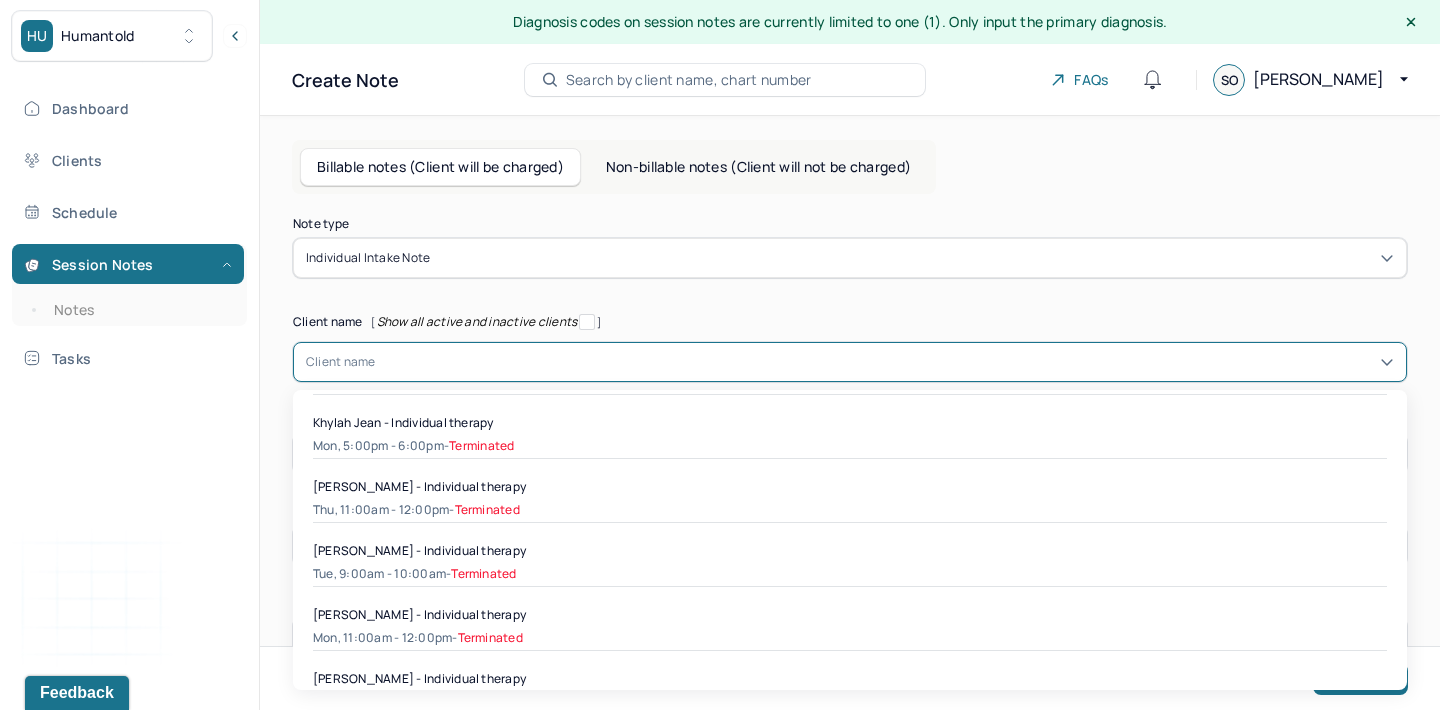 scroll, scrollTop: 310, scrollLeft: 0, axis: vertical 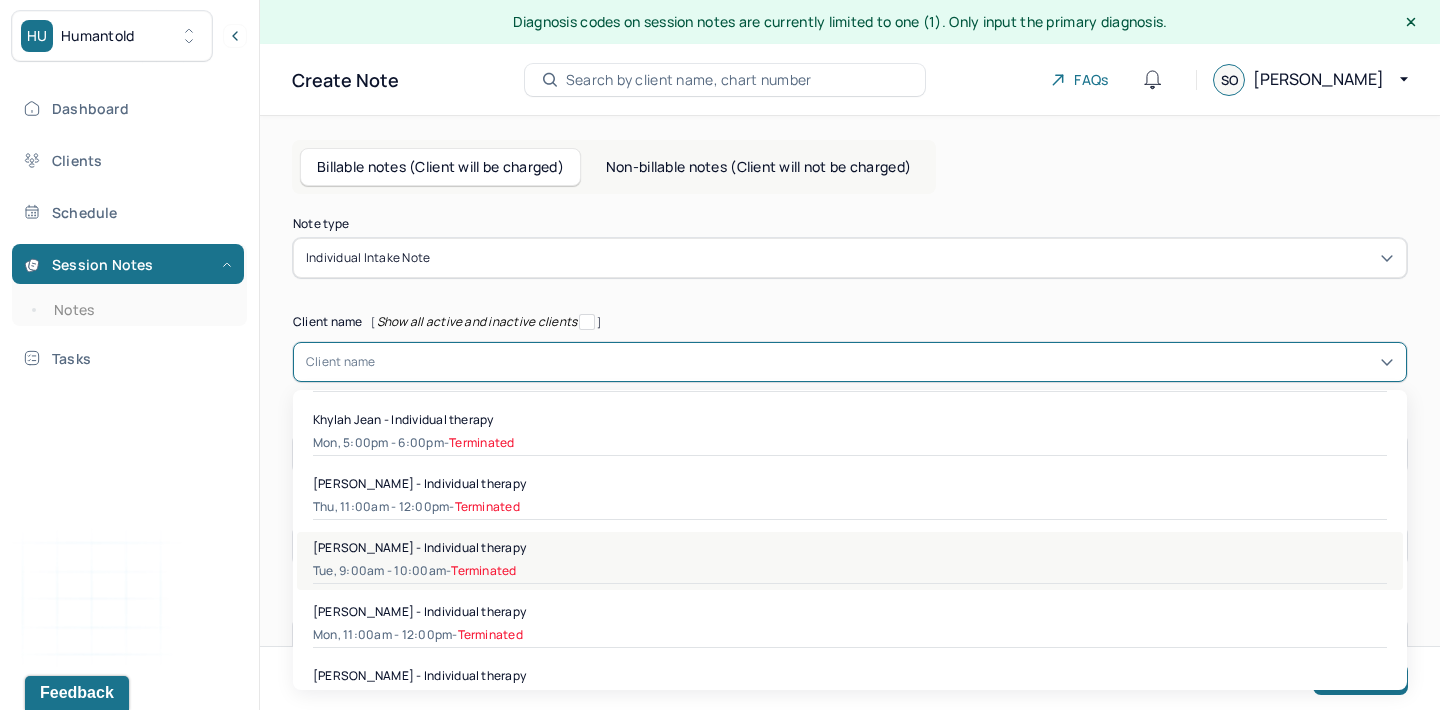 click on "[PERSON_NAME] - Individual therapy" at bounding box center (419, 547) 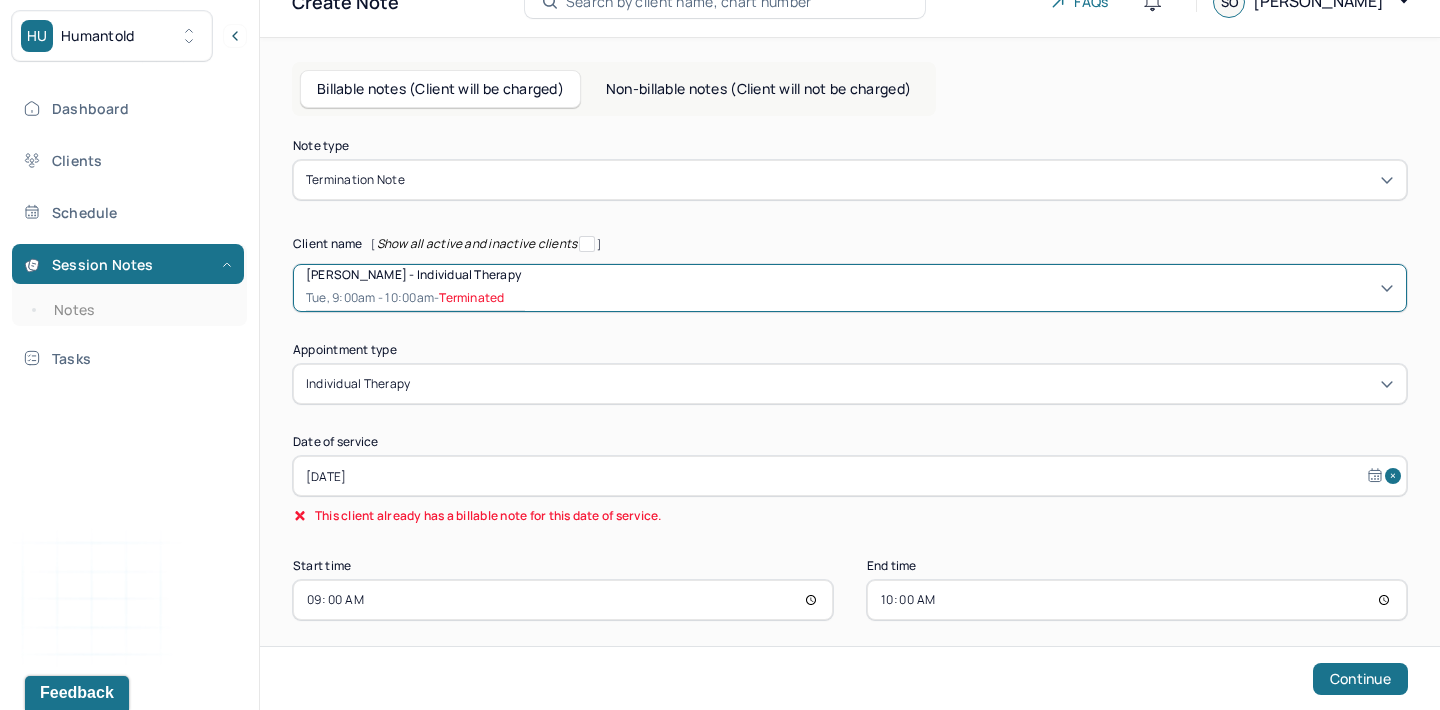 scroll, scrollTop: 79, scrollLeft: 0, axis: vertical 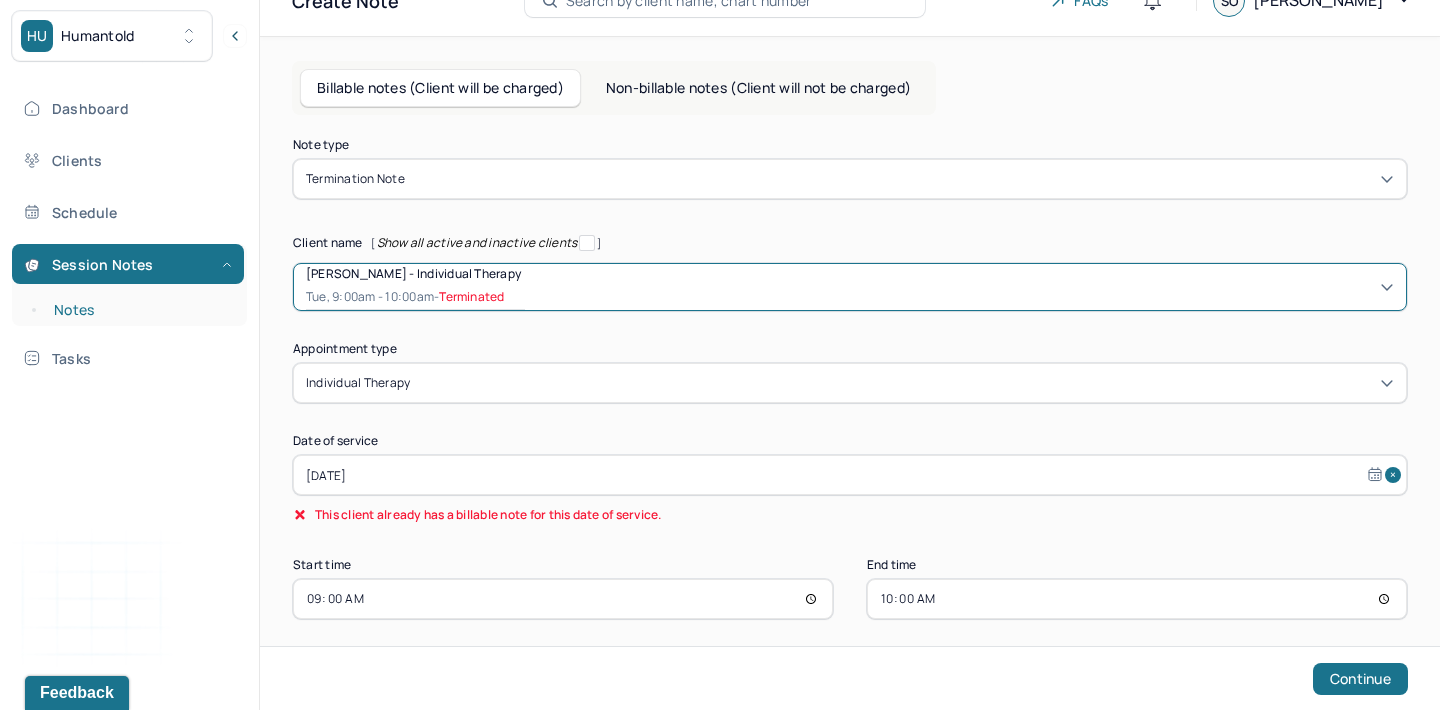 click on "Notes" at bounding box center (139, 310) 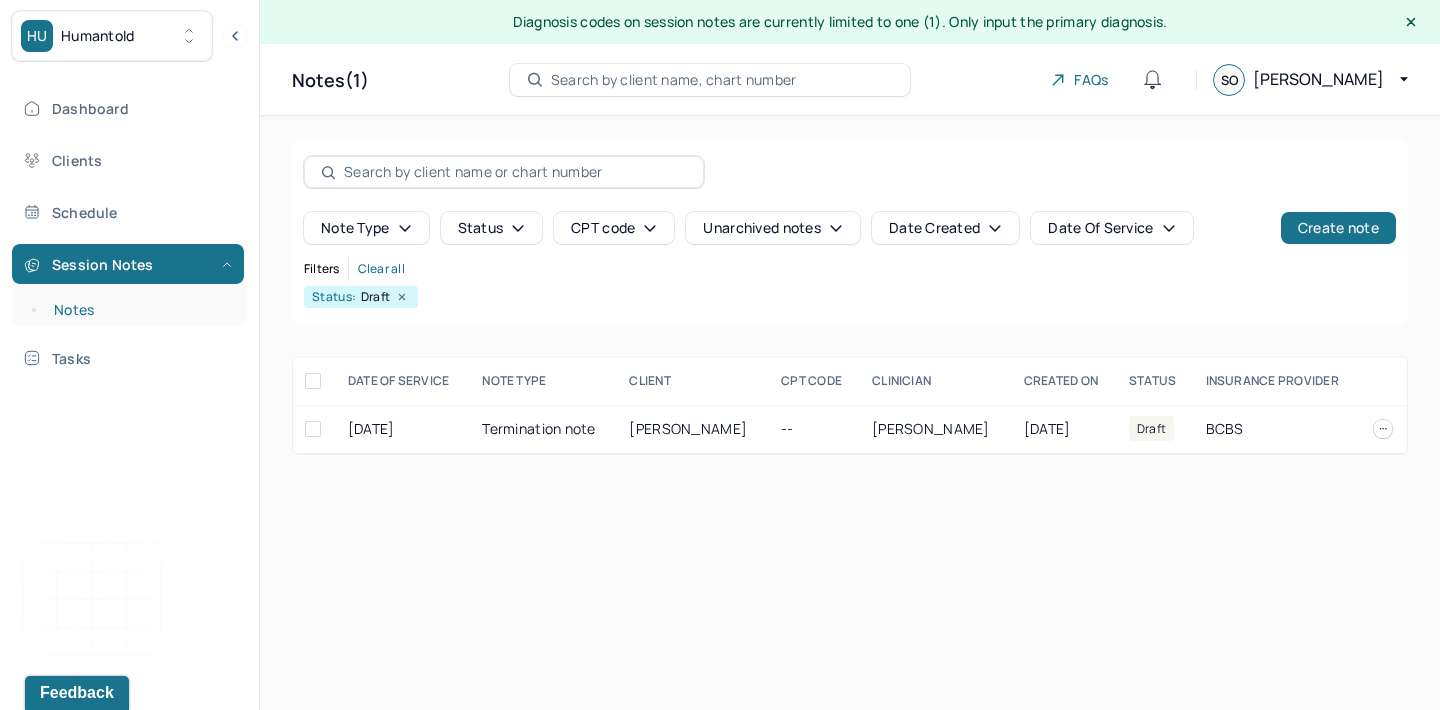 scroll, scrollTop: 0, scrollLeft: 0, axis: both 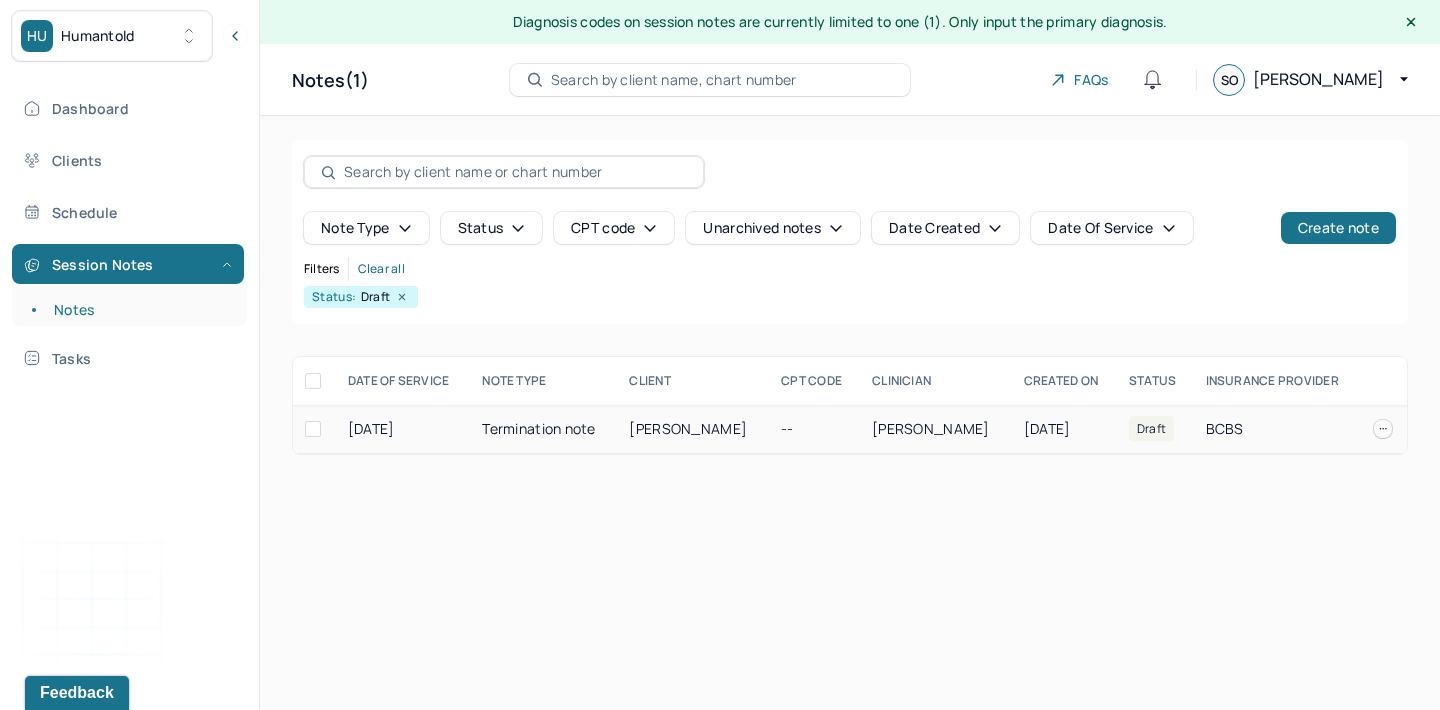 click at bounding box center [313, 429] 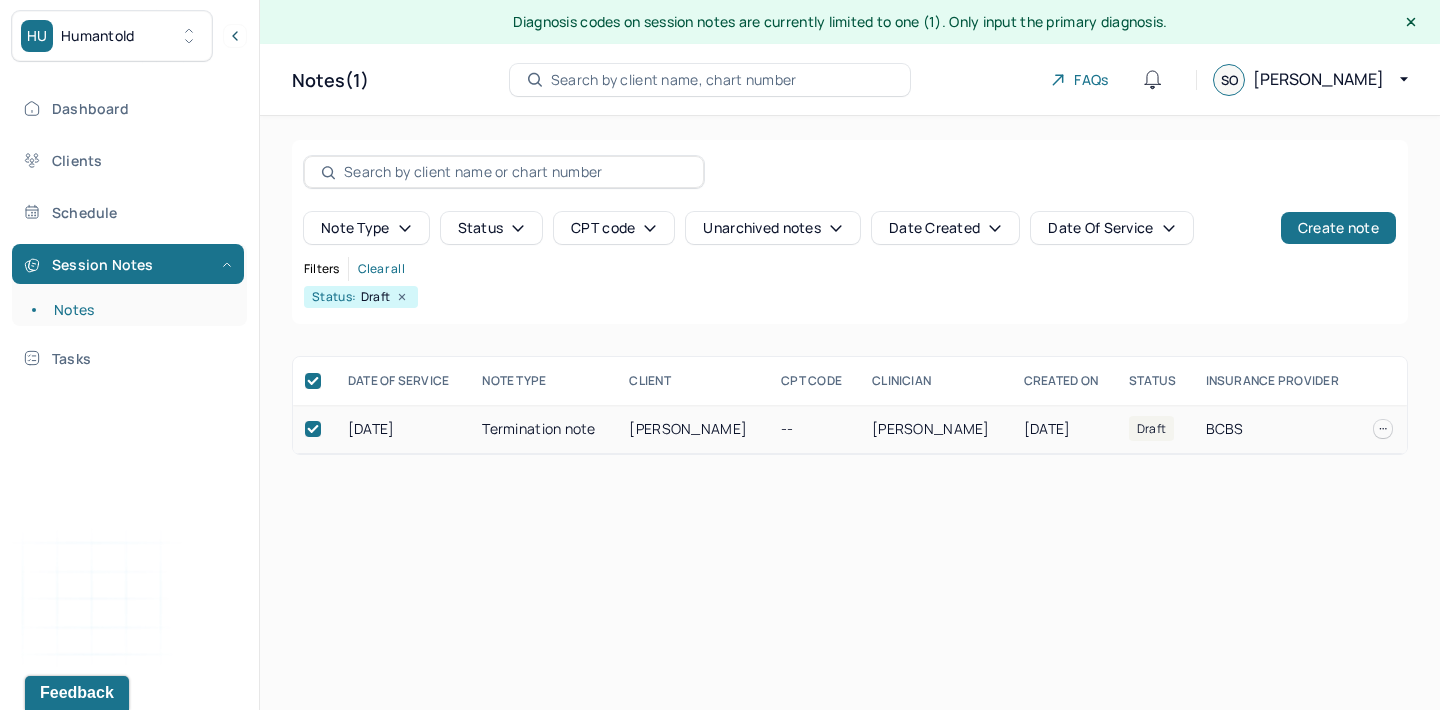 checkbox on "true" 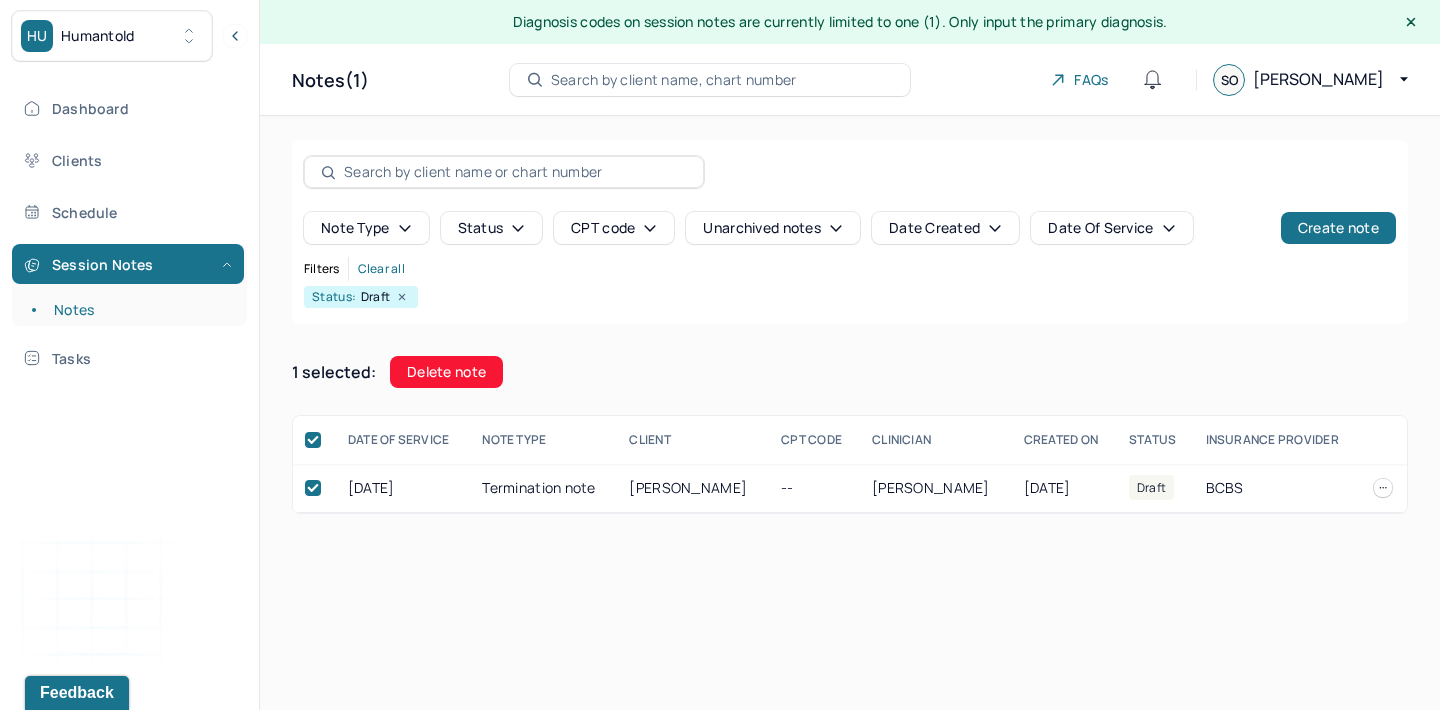 click on "Delete note" at bounding box center (446, 372) 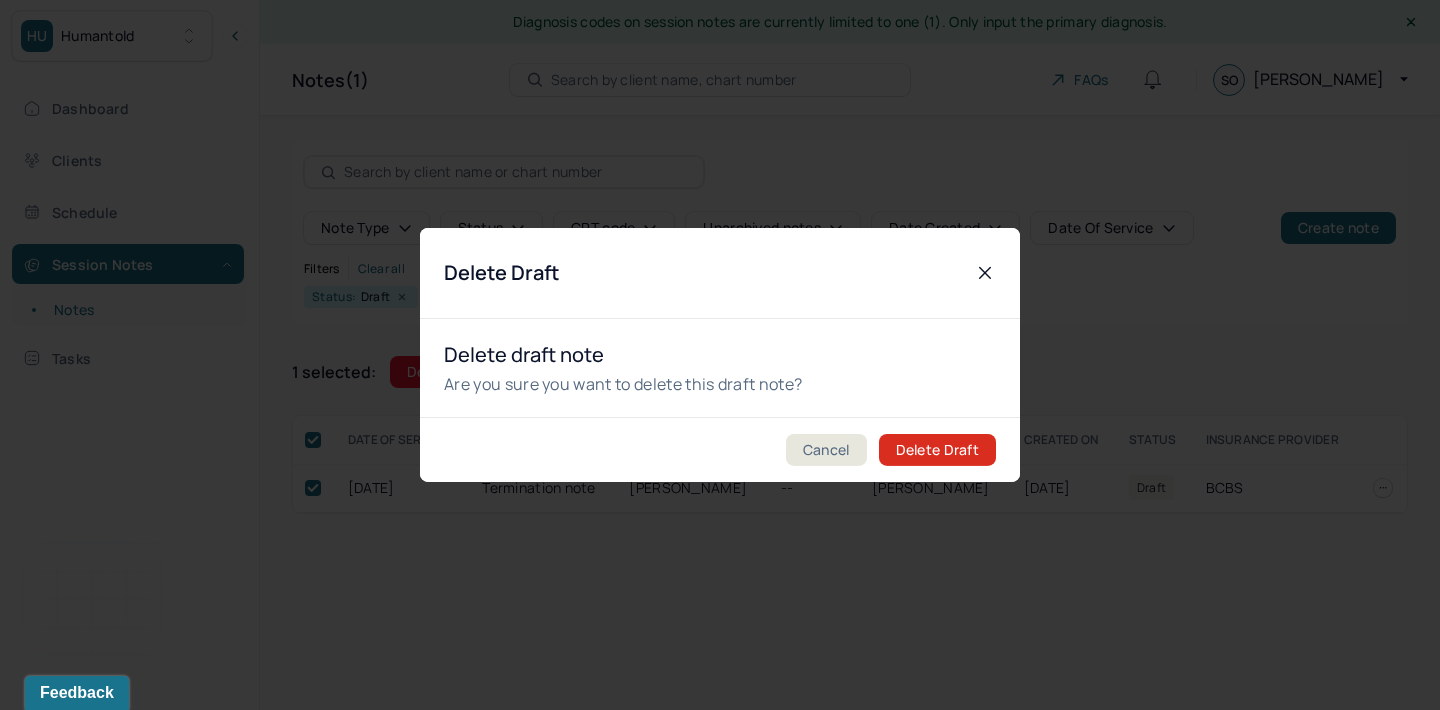 click on "Delete Draft" at bounding box center [937, 450] 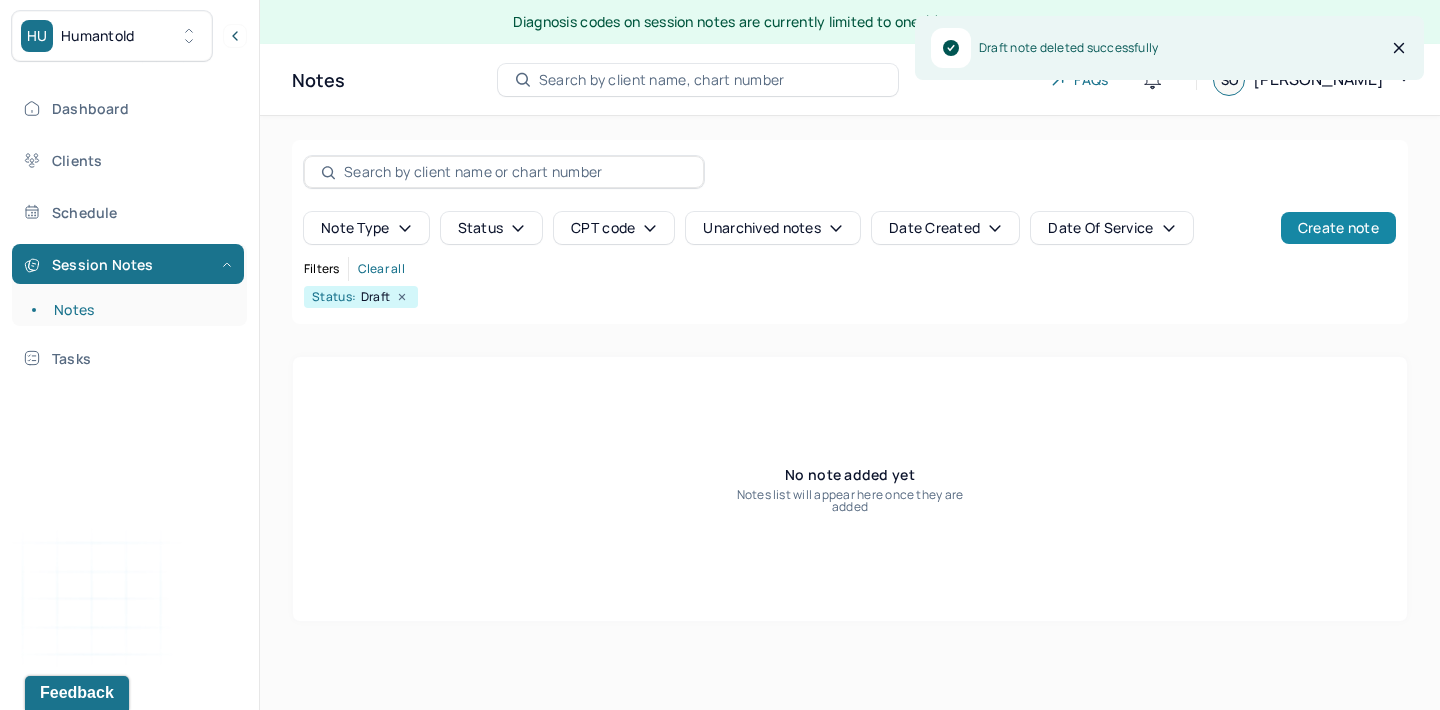 click on "Create note" at bounding box center (1338, 228) 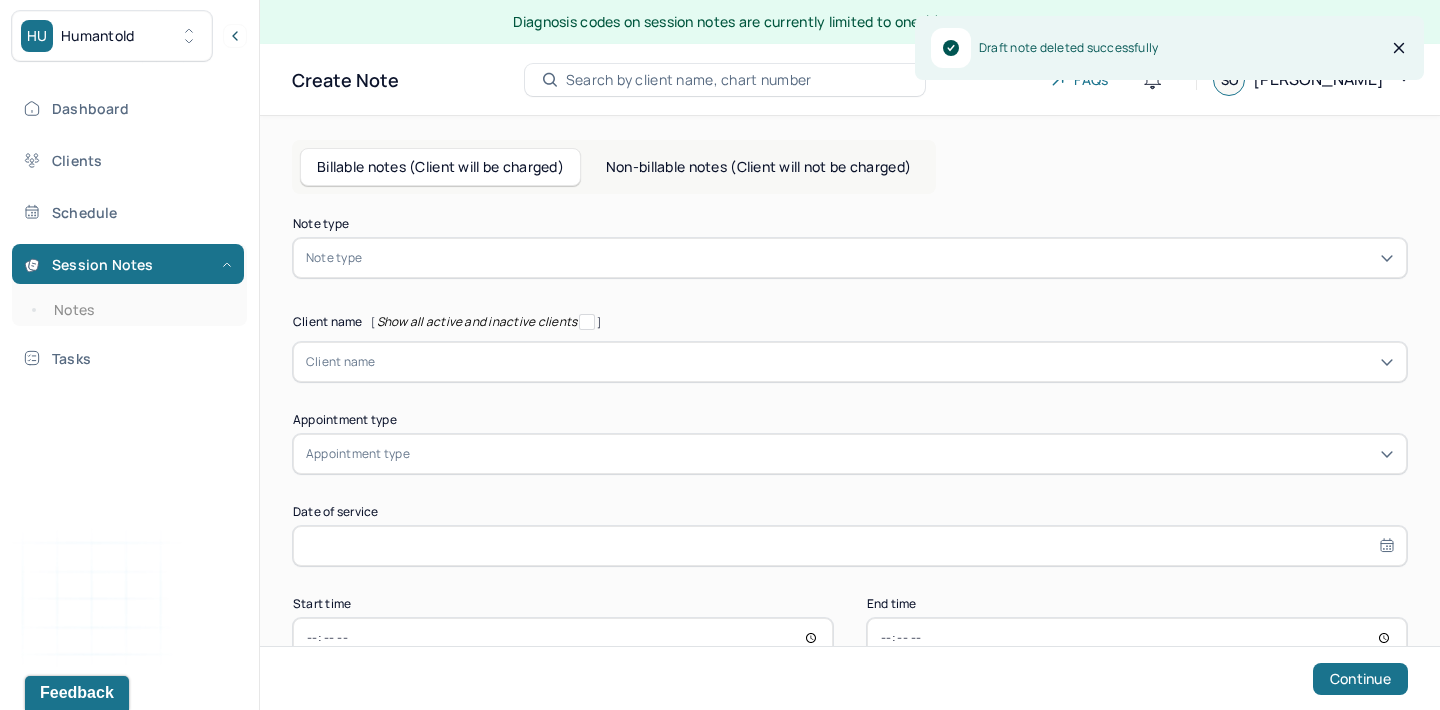 click at bounding box center (880, 258) 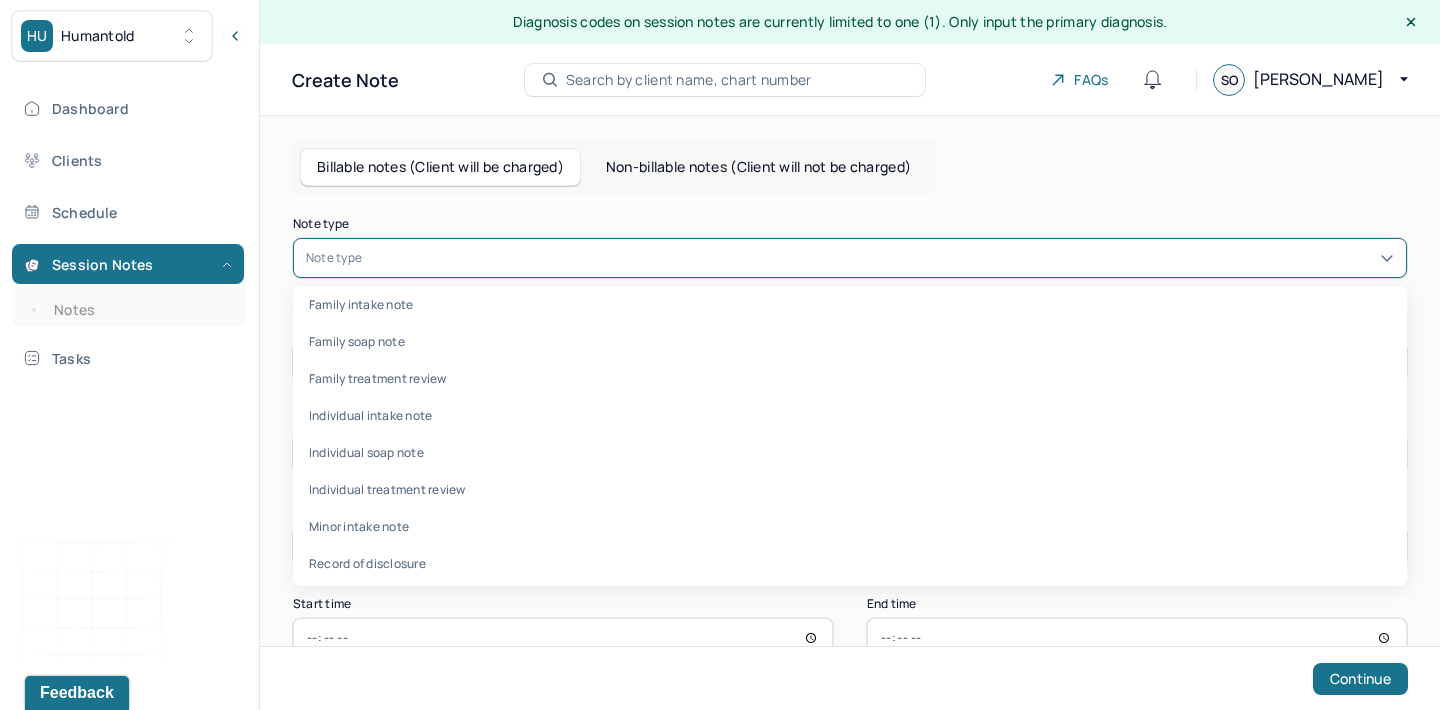 scroll, scrollTop: 51, scrollLeft: 0, axis: vertical 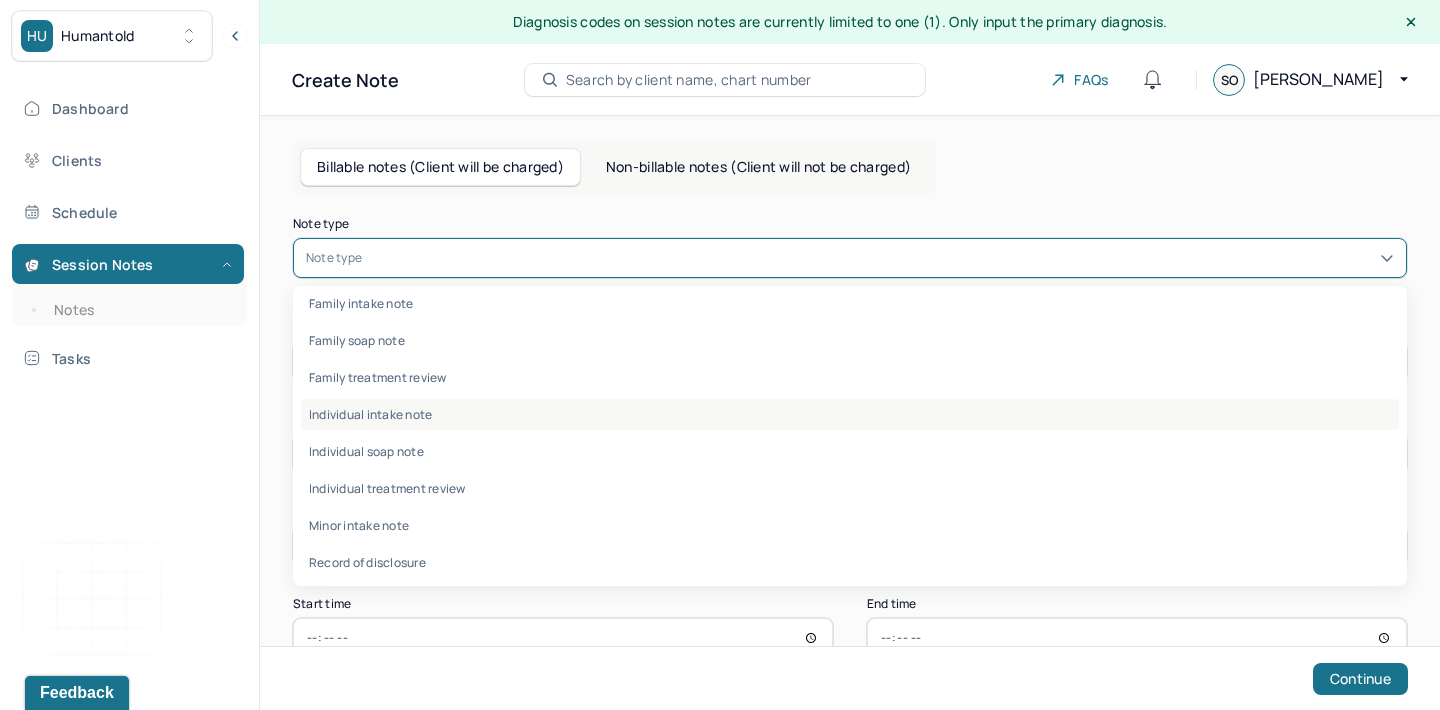 click on "Individual intake note" at bounding box center (850, 414) 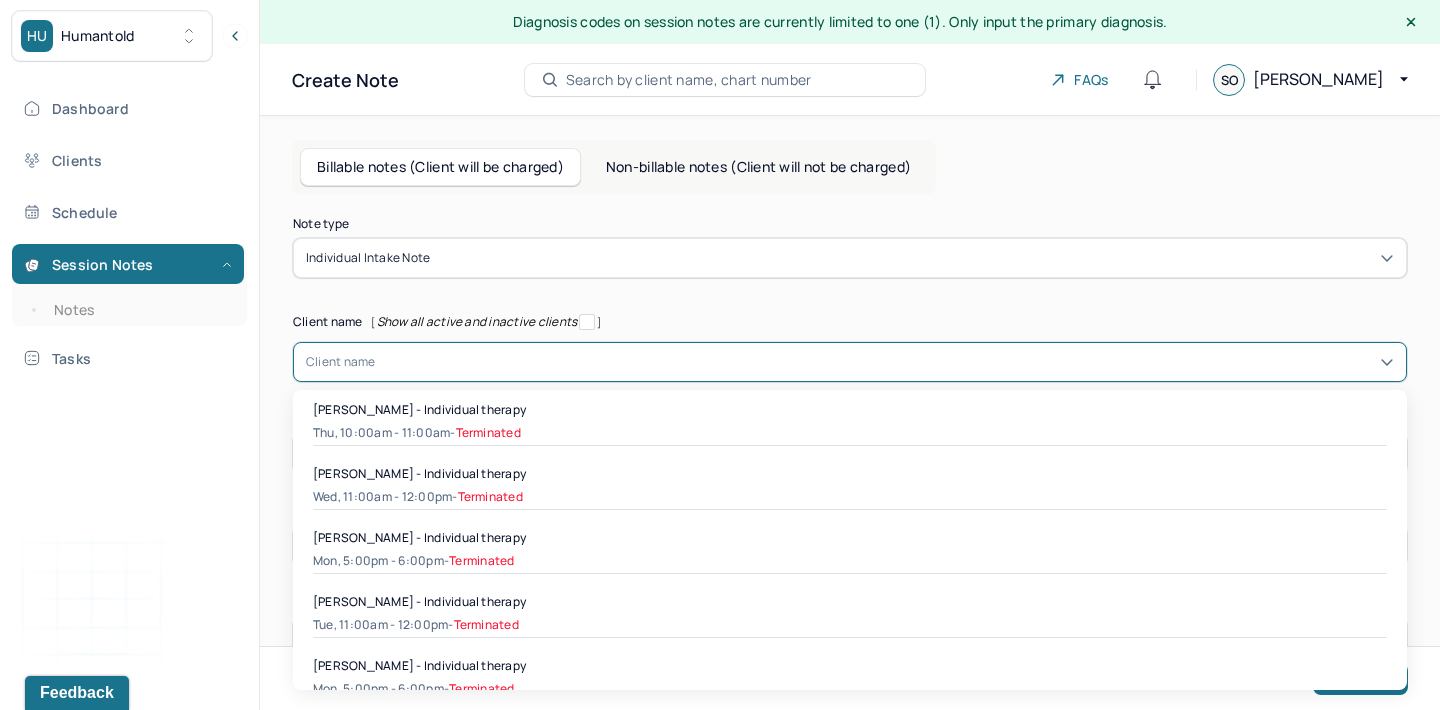 click at bounding box center (885, 362) 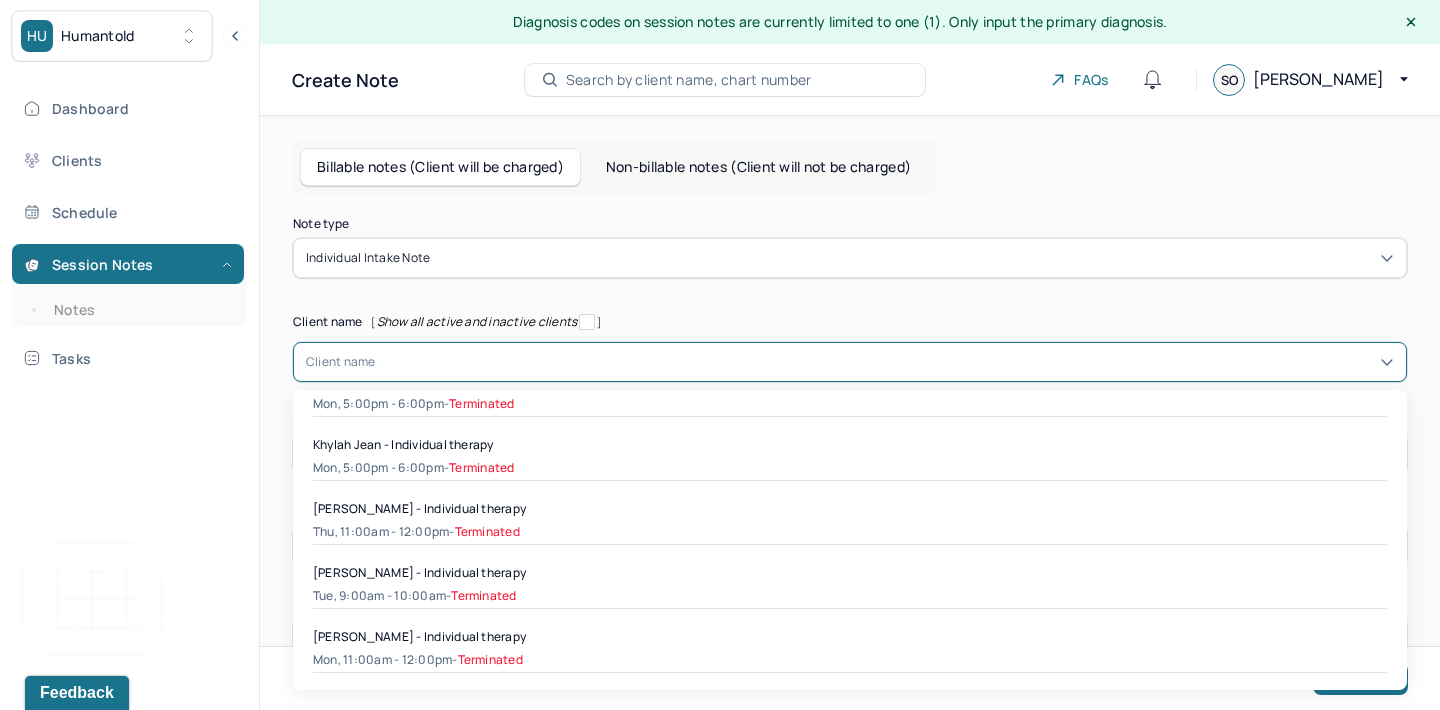 scroll, scrollTop: 291, scrollLeft: 0, axis: vertical 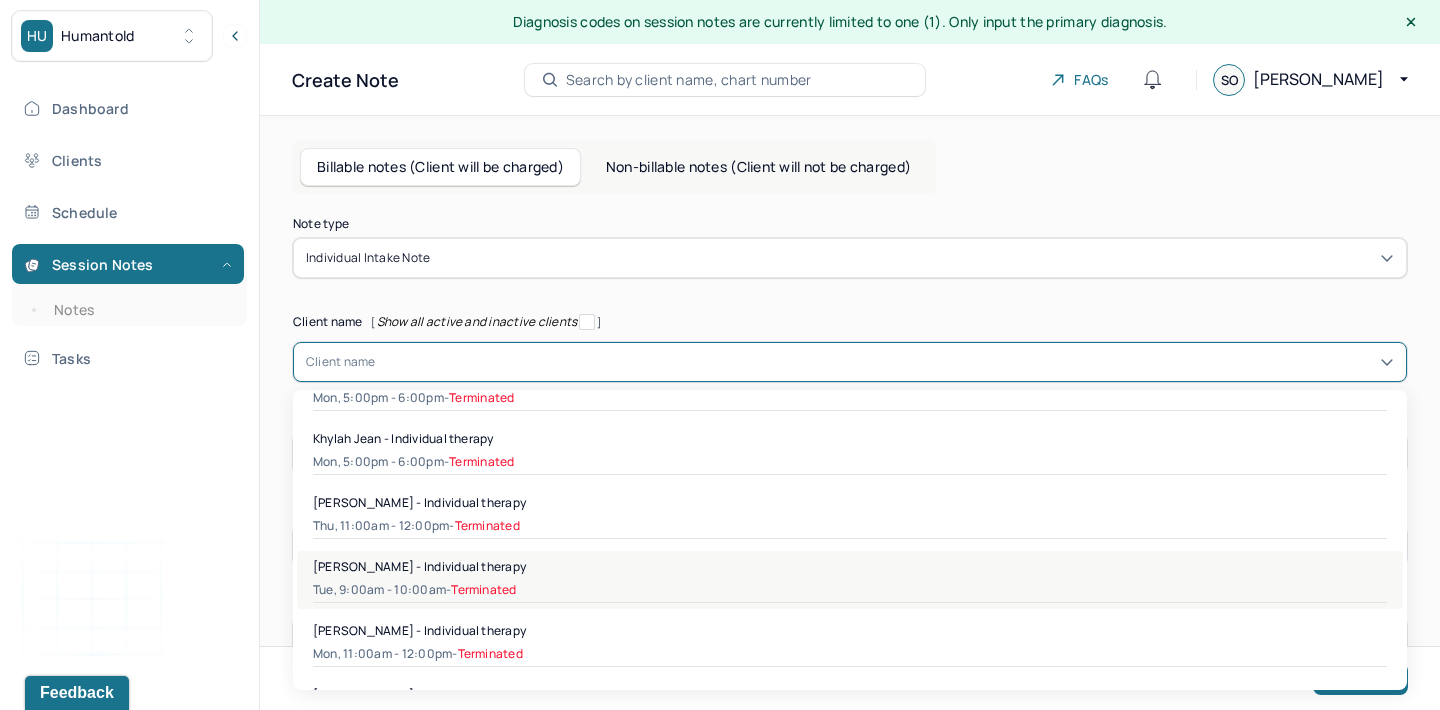 click on "Tue, 9:00am - 10:00am  -  Terminated" at bounding box center [850, 590] 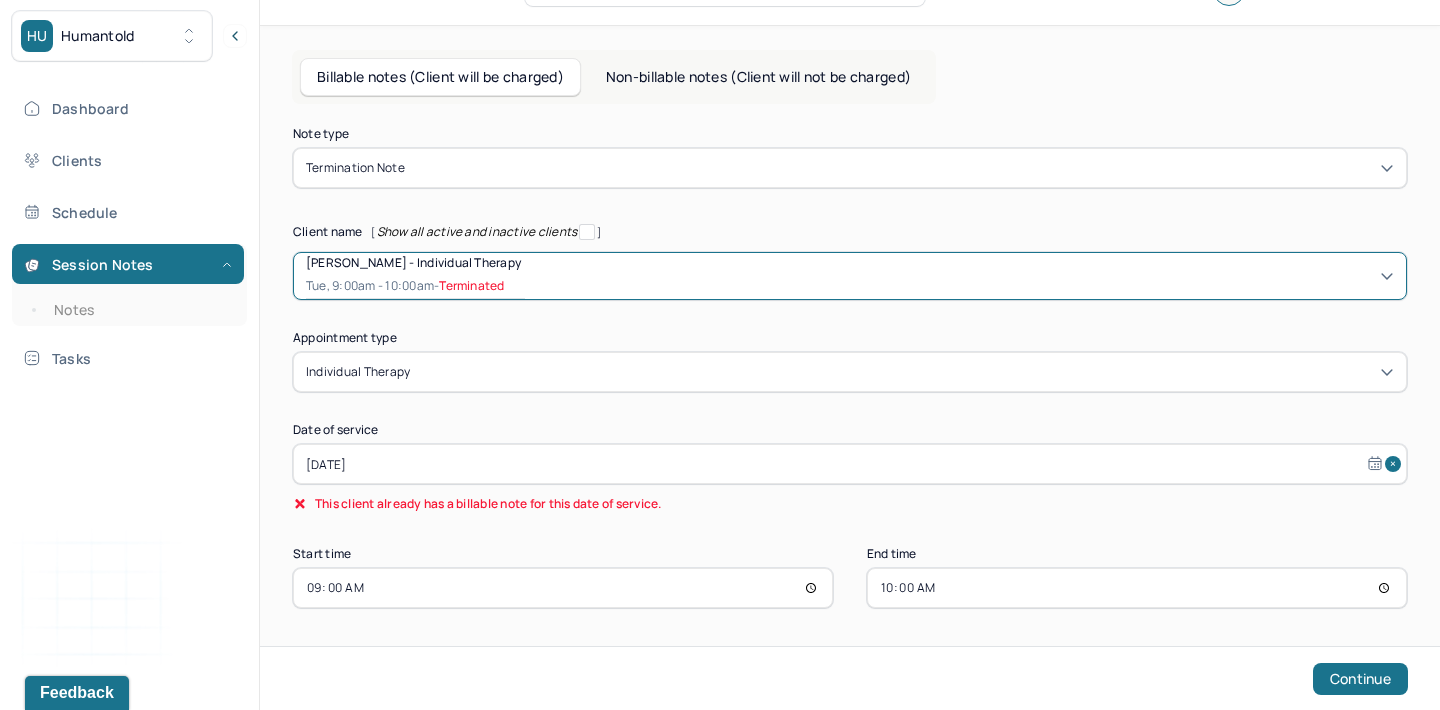scroll, scrollTop: 93, scrollLeft: 0, axis: vertical 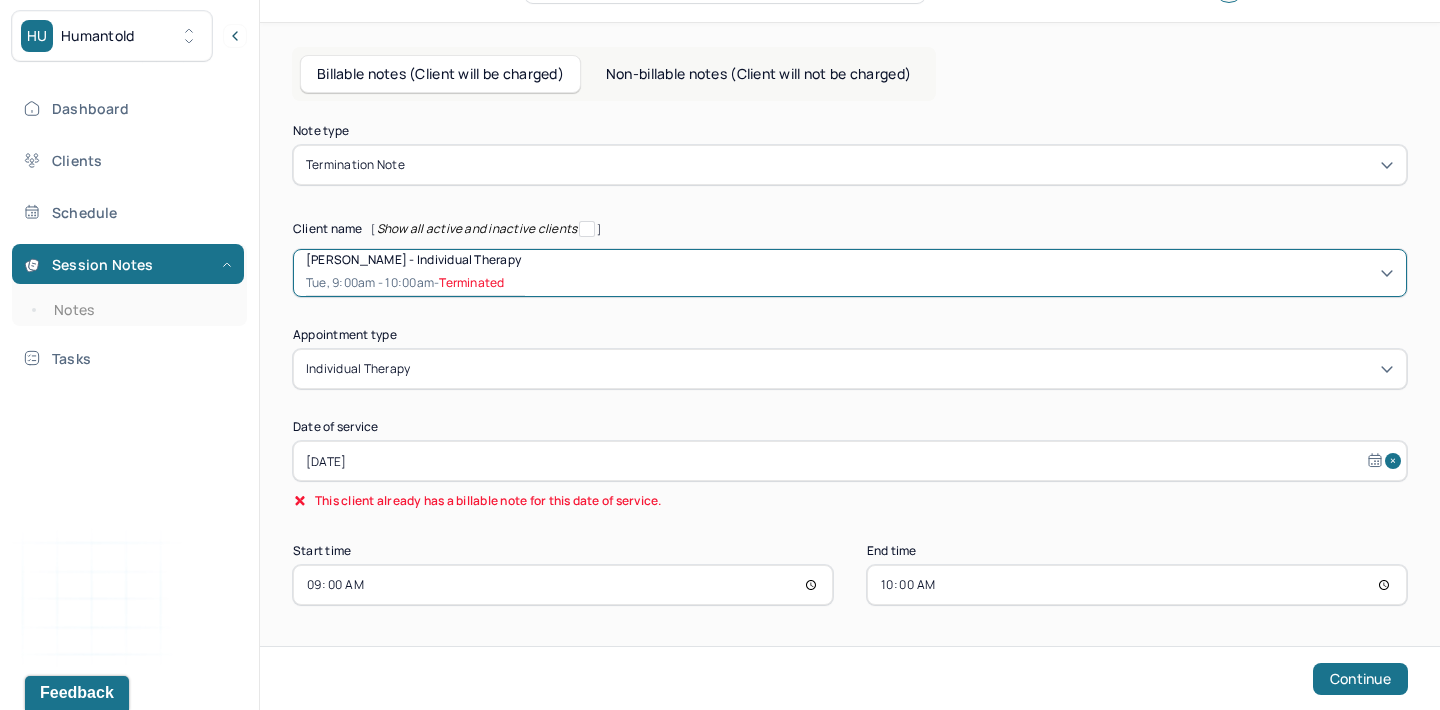 click on "Termination note" at bounding box center (850, 165) 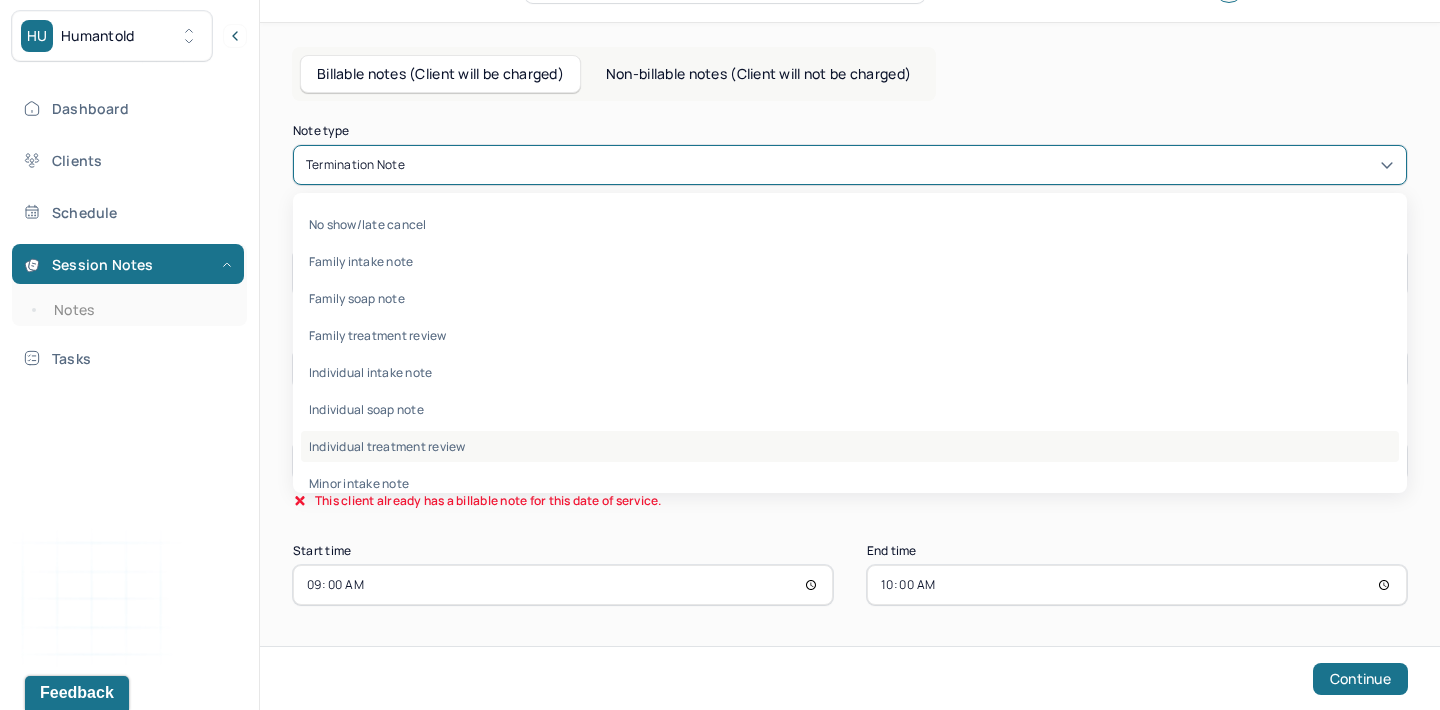 scroll, scrollTop: 1, scrollLeft: 0, axis: vertical 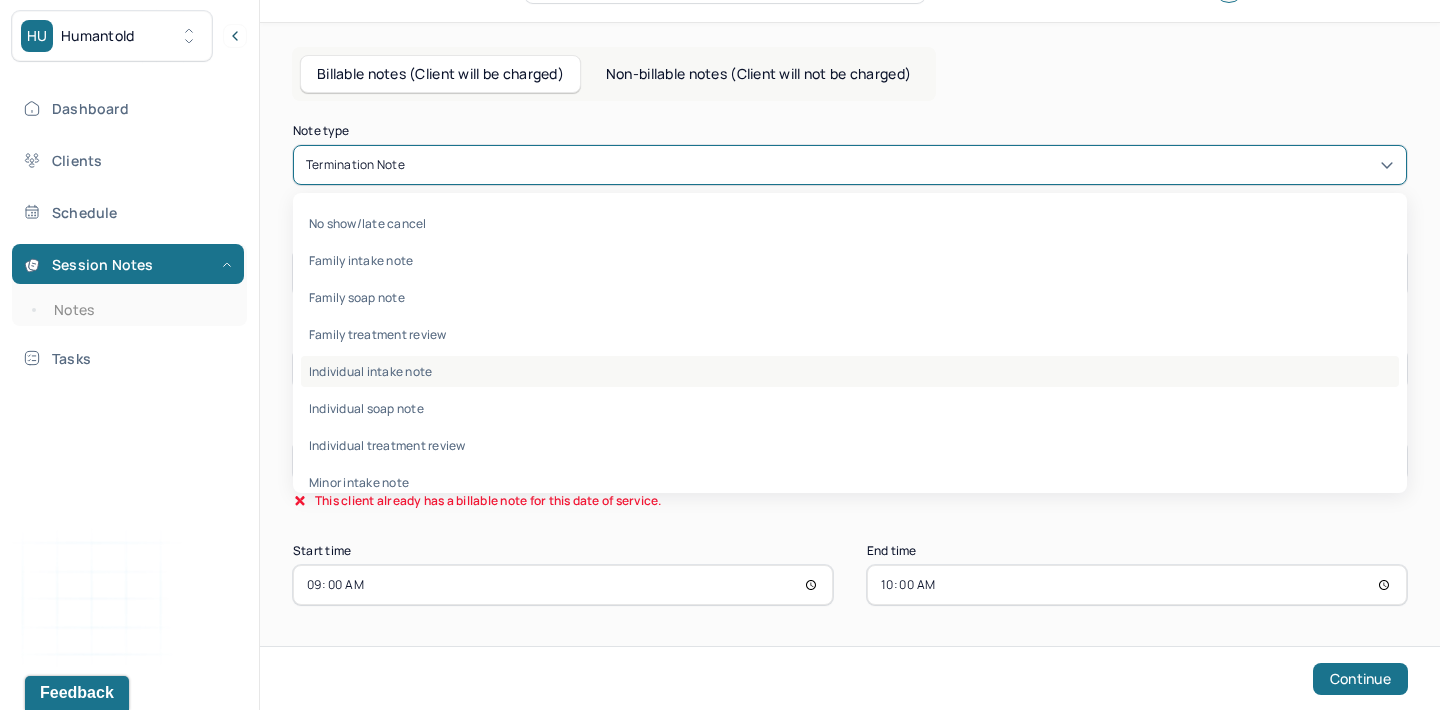 click on "Individual intake note" at bounding box center (850, 371) 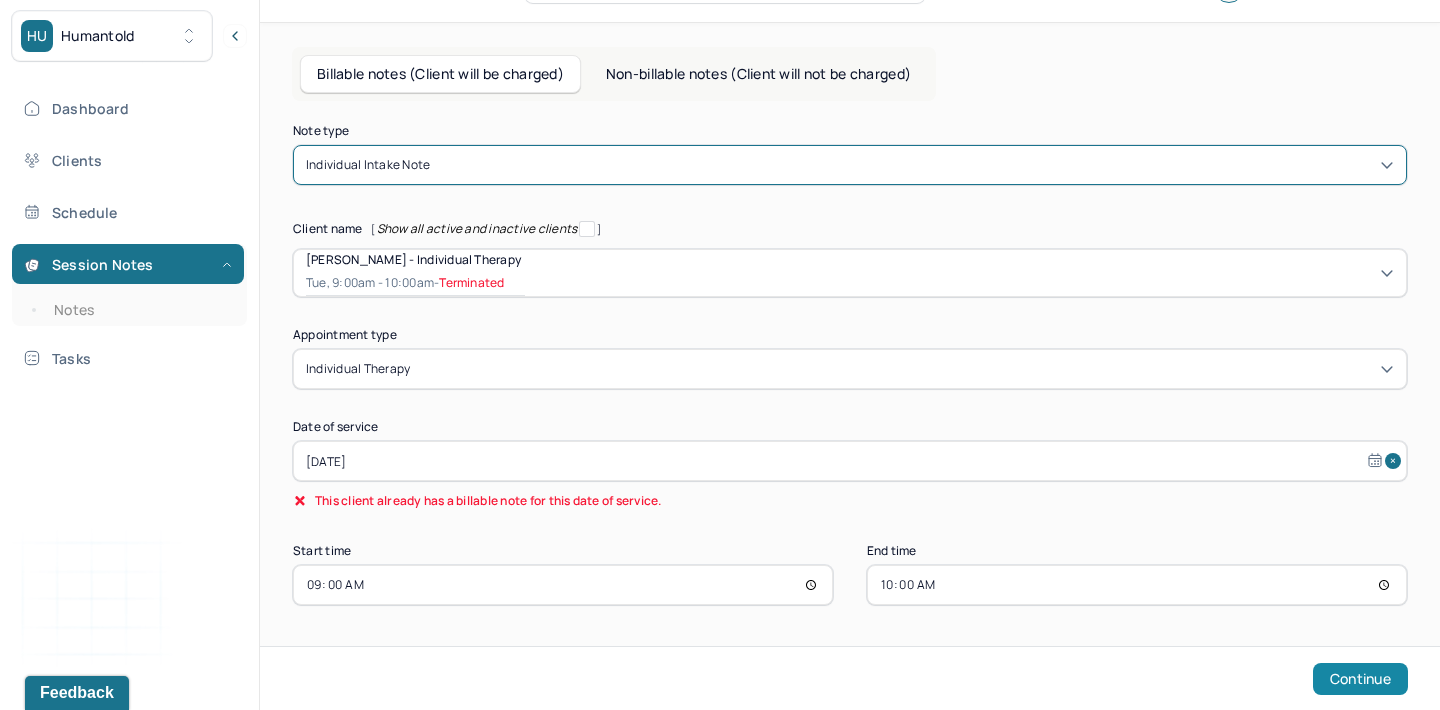 click on "Continue" at bounding box center (1360, 679) 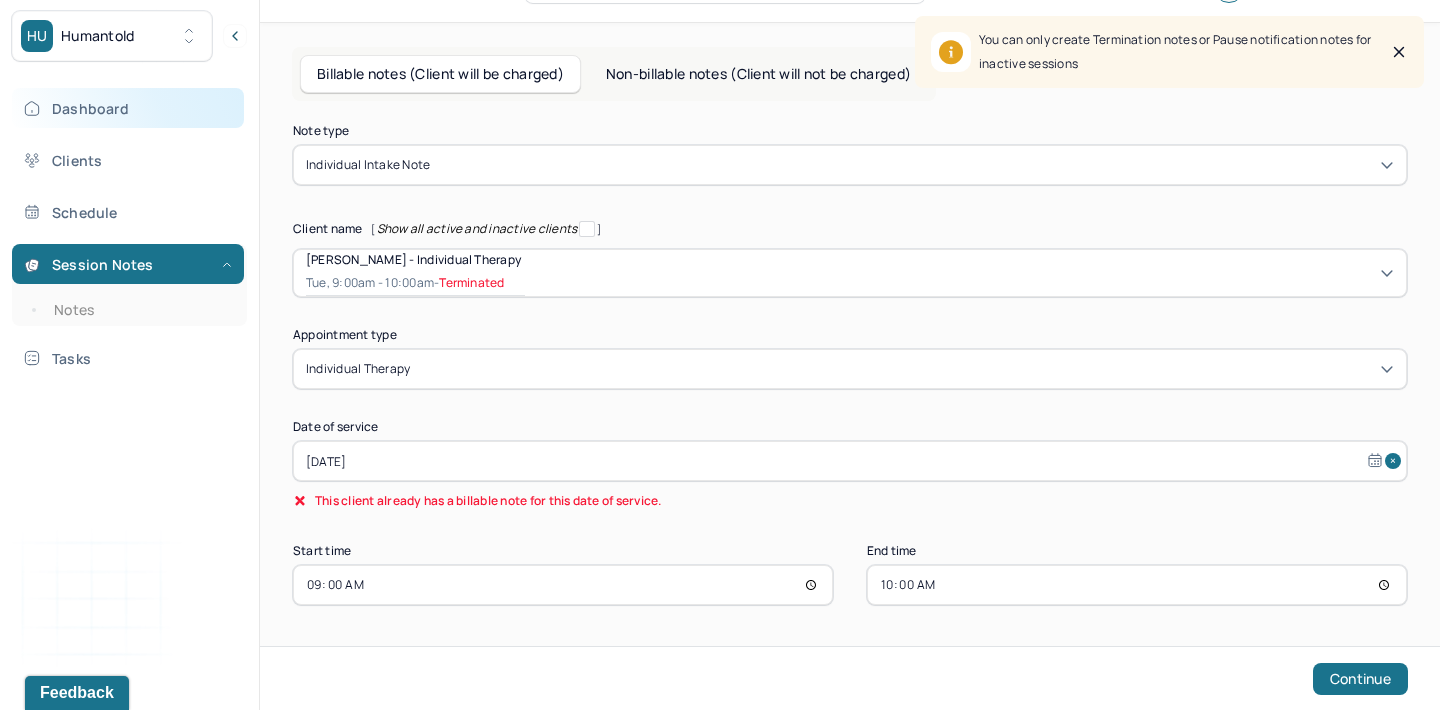 click on "Dashboard" at bounding box center [128, 108] 